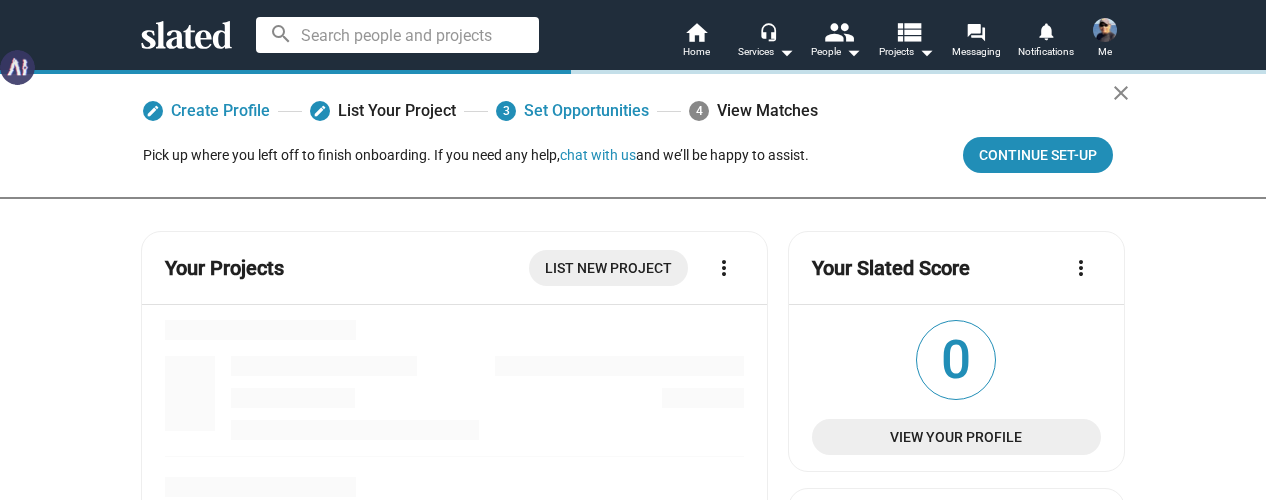 scroll, scrollTop: 0, scrollLeft: 0, axis: both 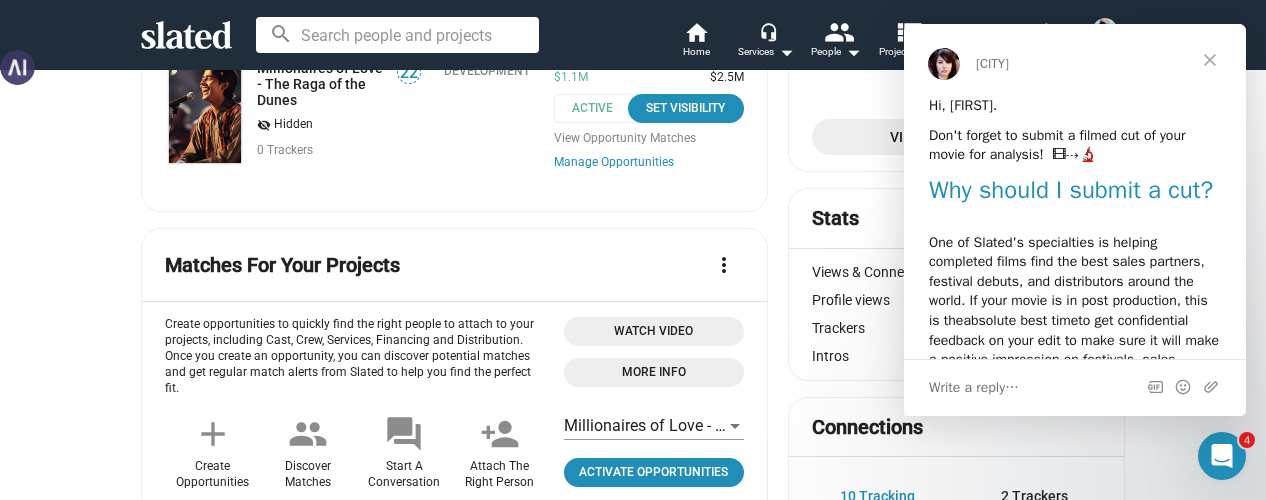 click at bounding box center (1210, 60) 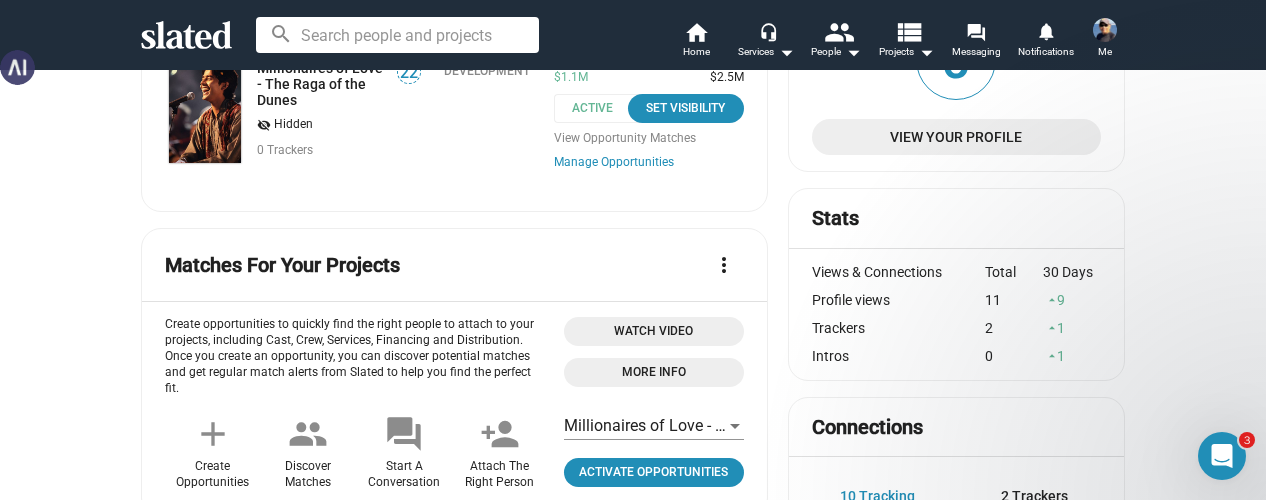 scroll, scrollTop: 0, scrollLeft: 0, axis: both 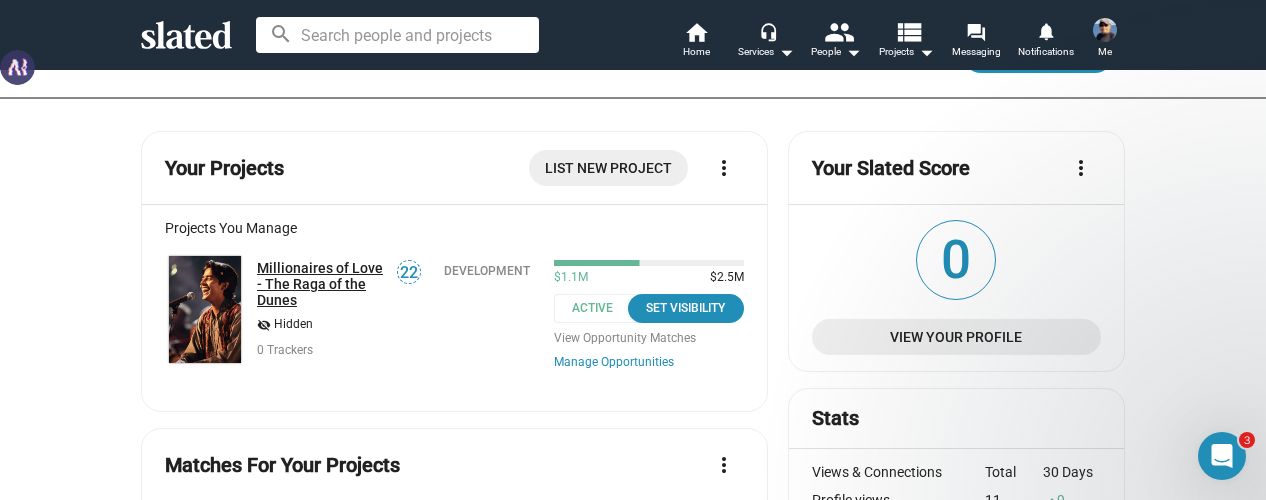 click on "Millionaires of Love - The Raga of the Dunes" 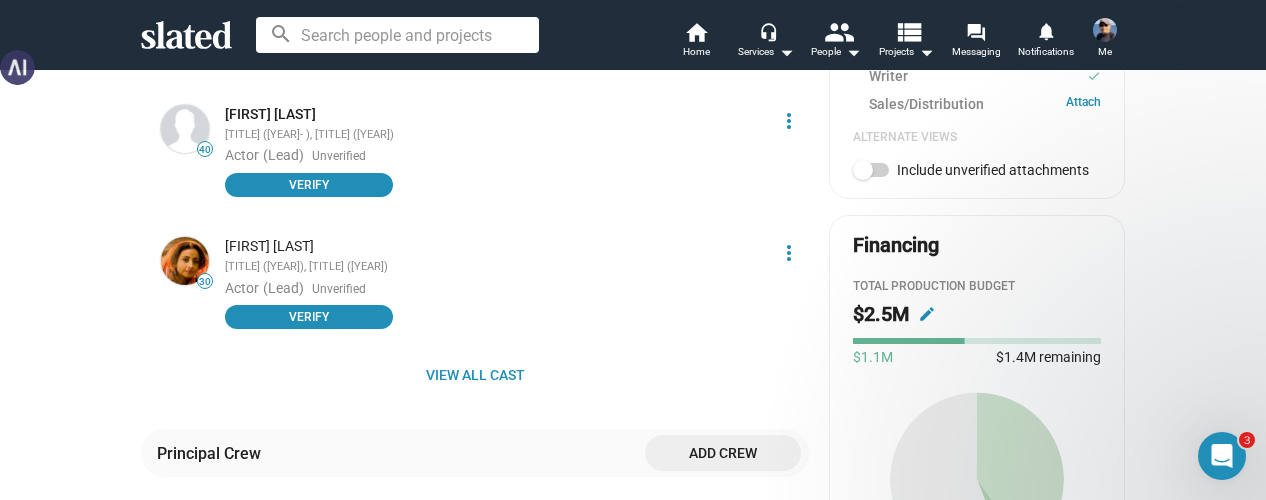 scroll, scrollTop: 700, scrollLeft: 0, axis: vertical 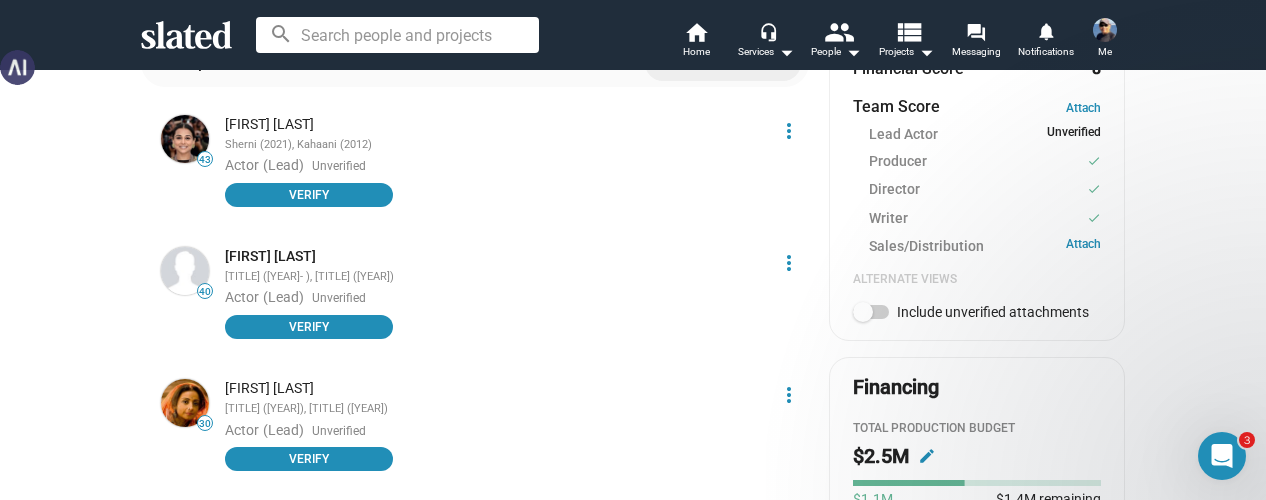 click at bounding box center (871, 312) 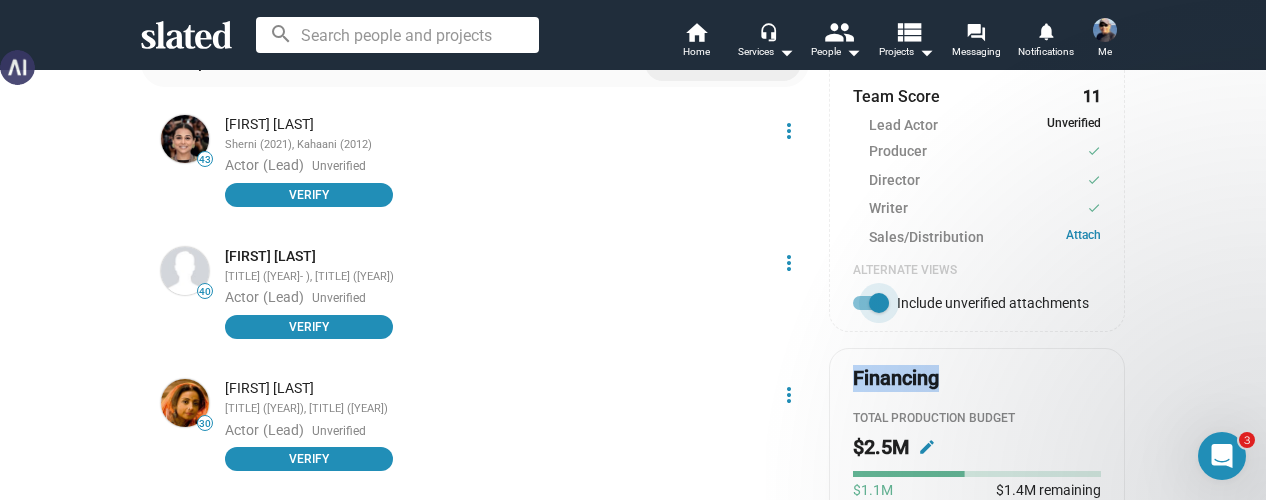click on "Project Score 32 Likelihood Certified Fresh 19% COMPONENTS Script Score 64 Financial Score 28 Team Score 11 Lead Actor Unverified Producer check Director check Writer check Sales/Distribution Attach Alternate Views   Include unverified attachments" 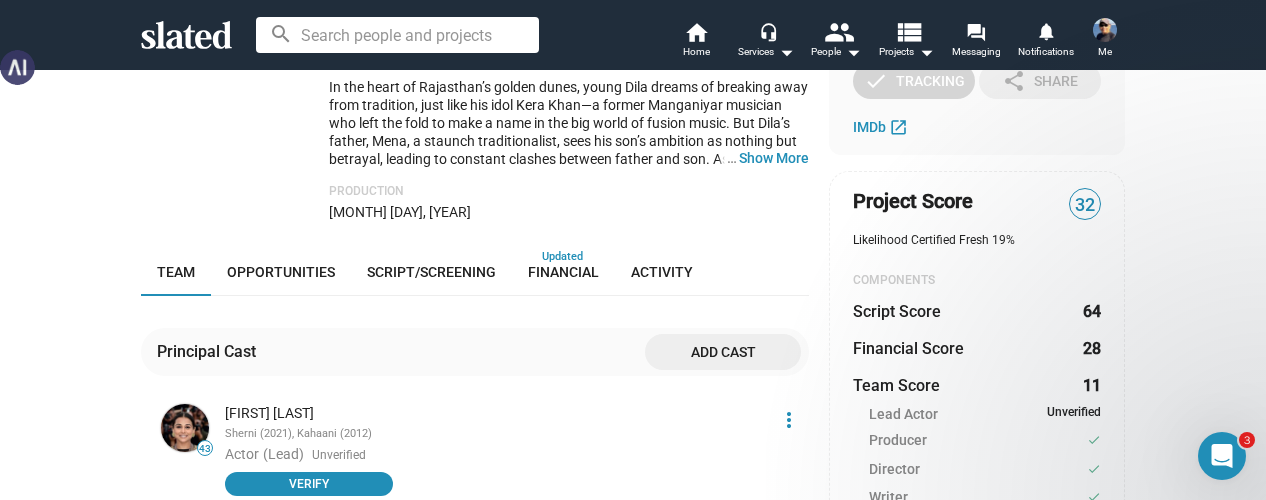 scroll, scrollTop: 400, scrollLeft: 0, axis: vertical 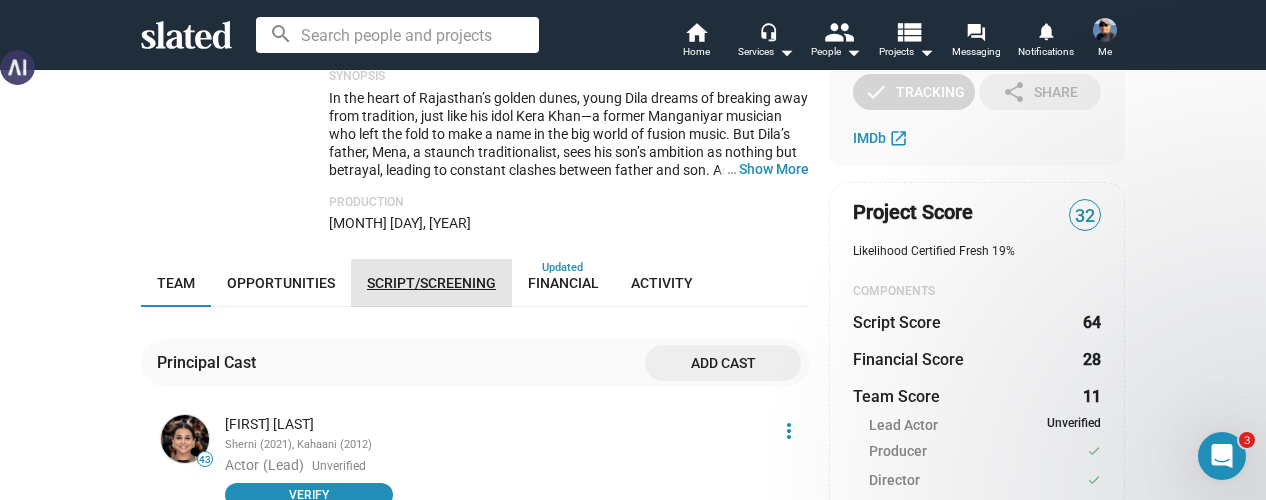 click on "Script/Screening" at bounding box center (431, 283) 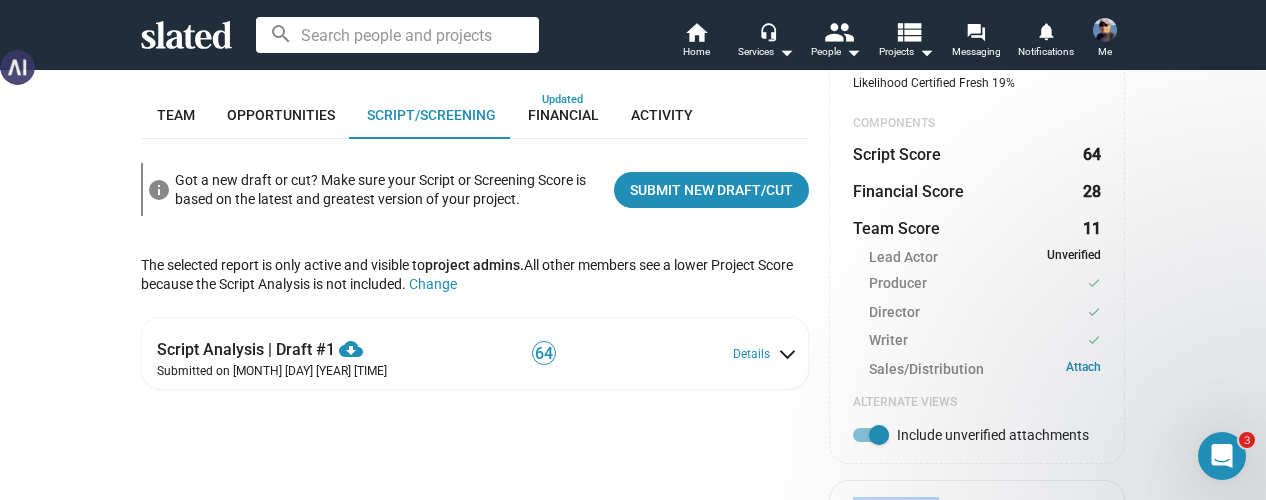 scroll, scrollTop: 693, scrollLeft: 0, axis: vertical 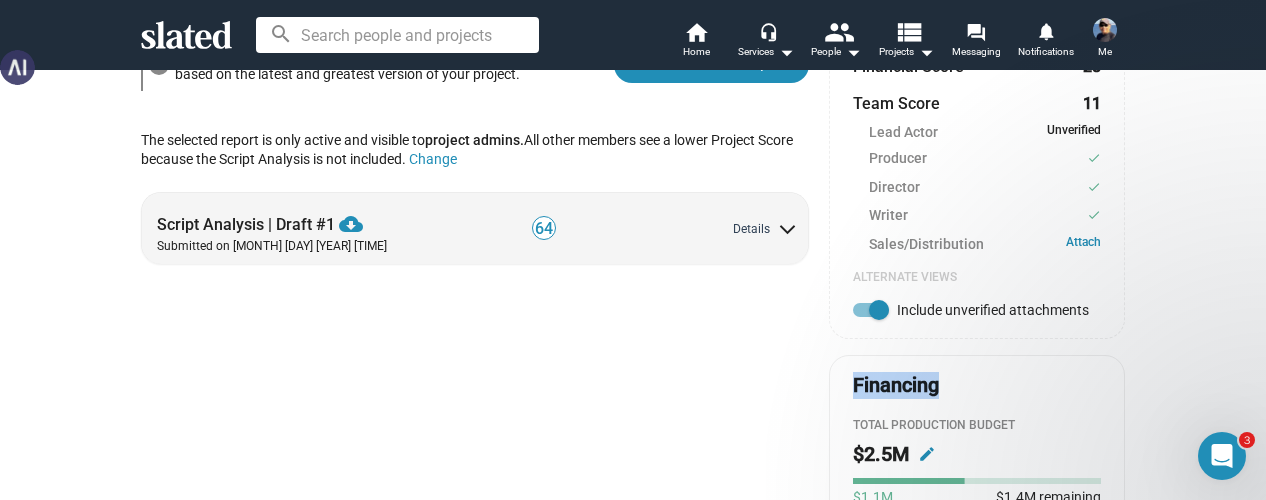 click on "Details" at bounding box center (763, 230) 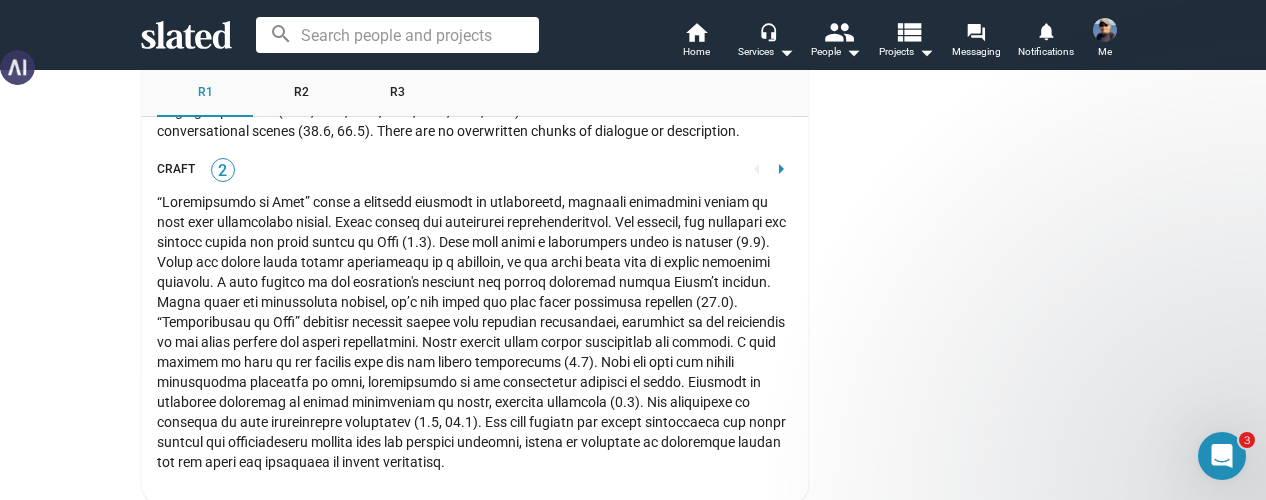 scroll, scrollTop: 4620, scrollLeft: 0, axis: vertical 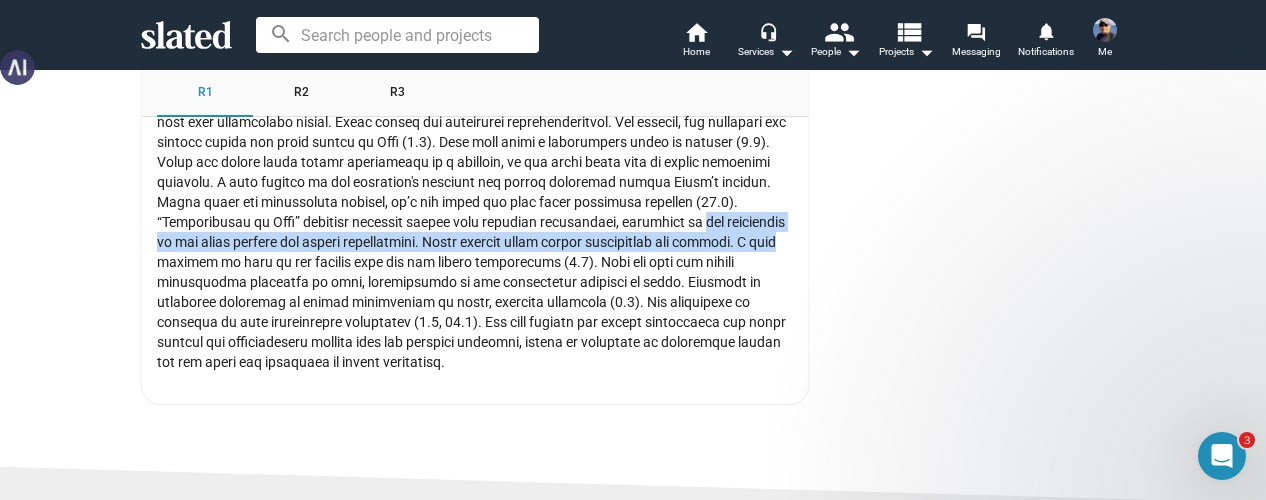 drag, startPoint x: 614, startPoint y: 245, endPoint x: 712, endPoint y: 262, distance: 99.46356 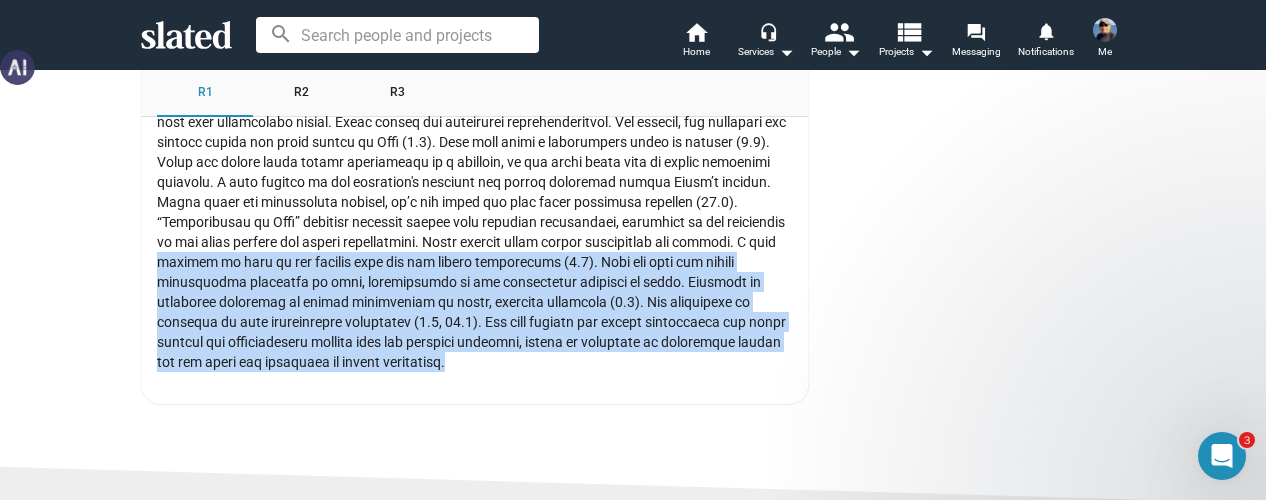 drag, startPoint x: 716, startPoint y: 266, endPoint x: 736, endPoint y: 384, distance: 119.682915 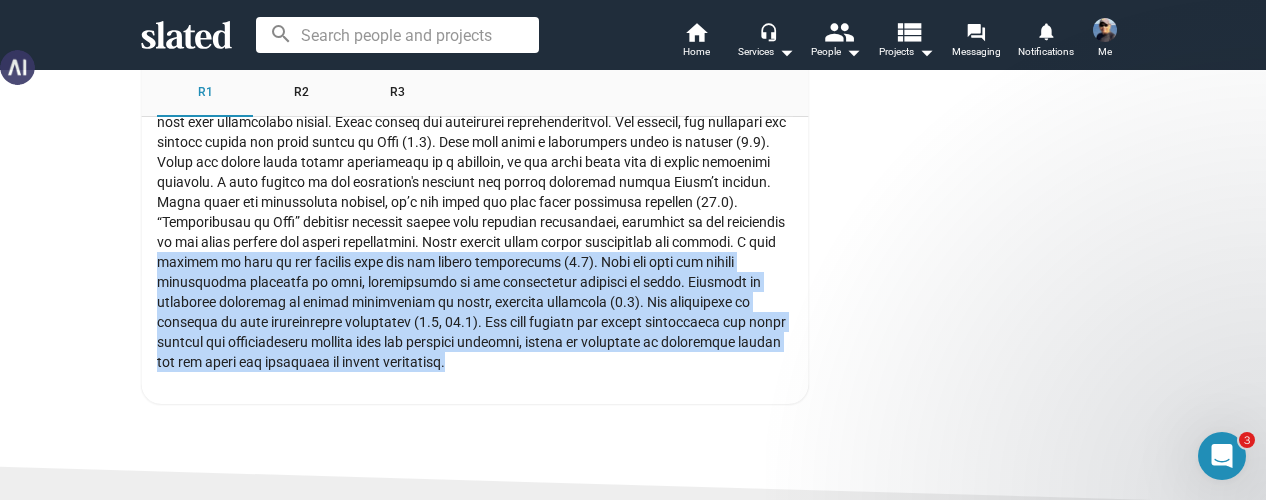 click at bounding box center (475, 232) 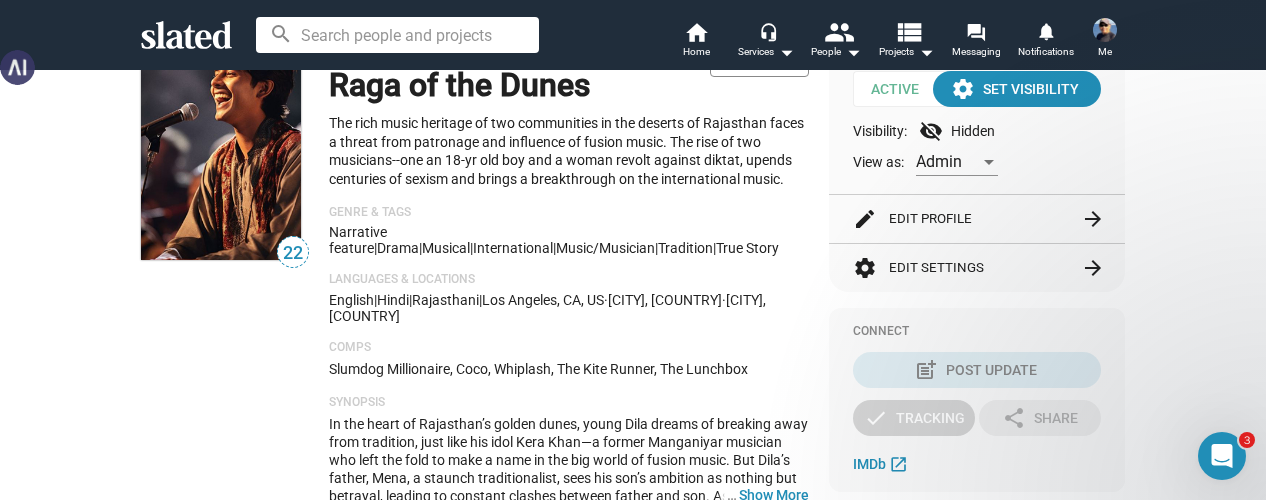 scroll, scrollTop: 0, scrollLeft: 0, axis: both 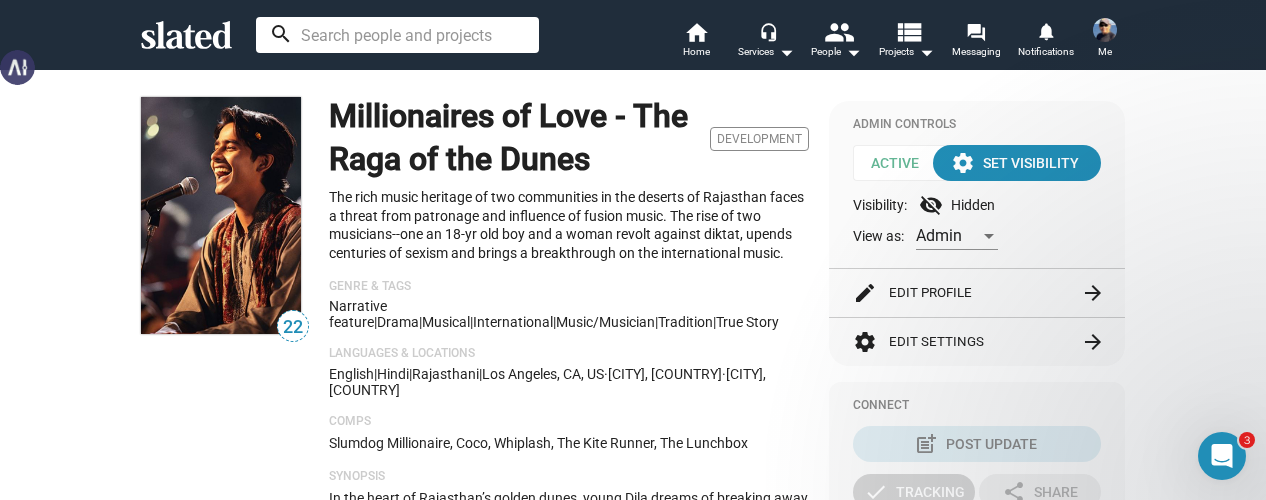 click at bounding box center (397, 35) 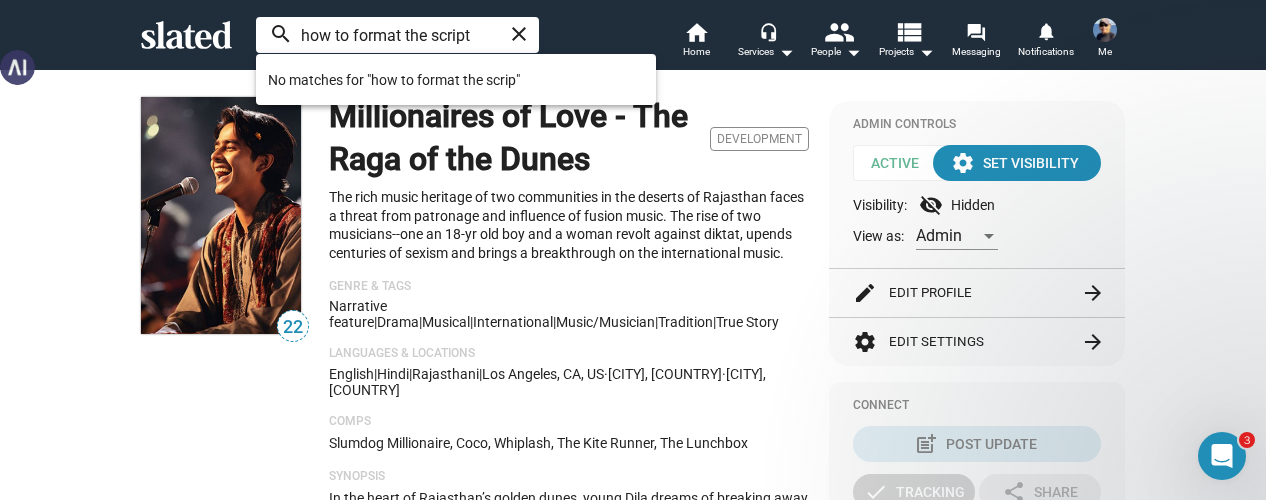 type on "how to format the script" 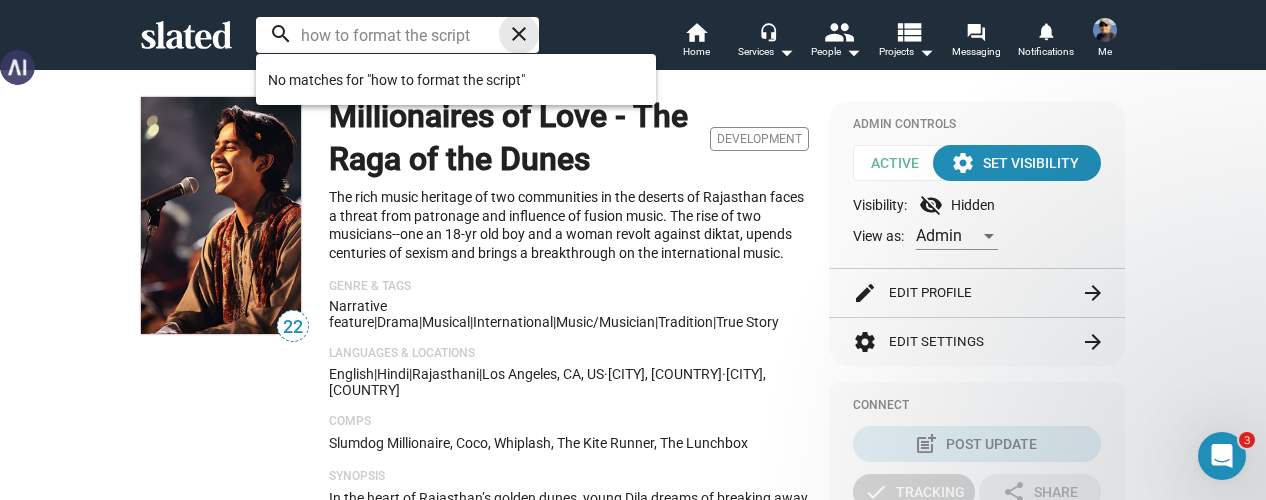 click on "close" 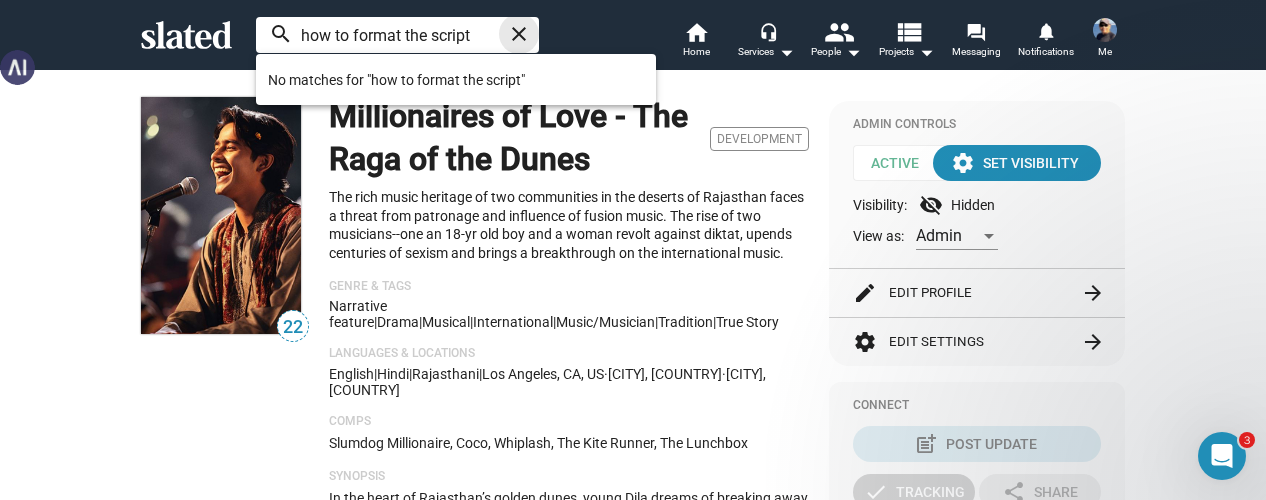 type 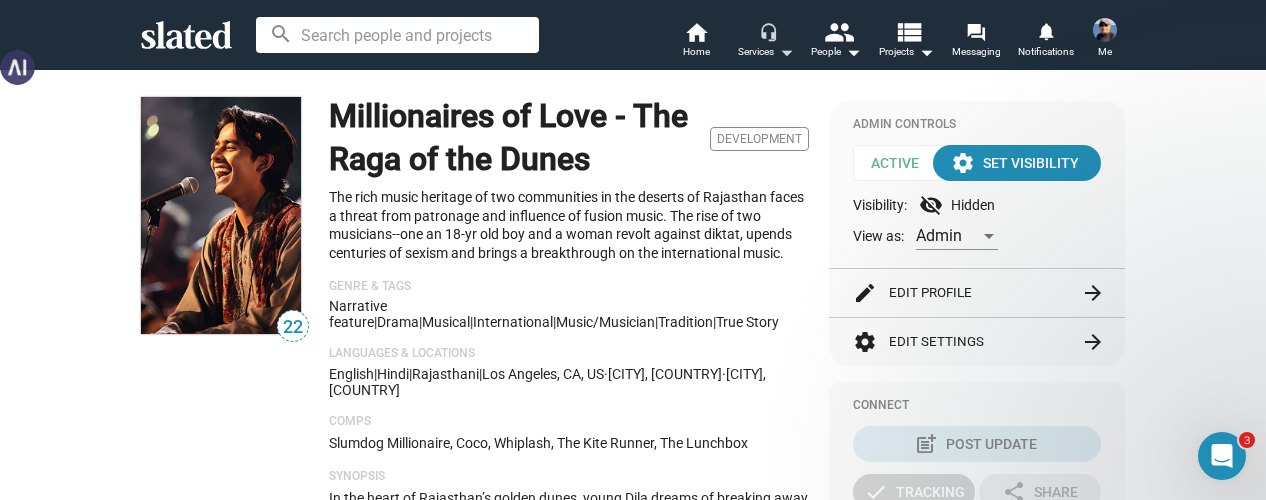 click on "arrow_drop_down" at bounding box center (786, 52) 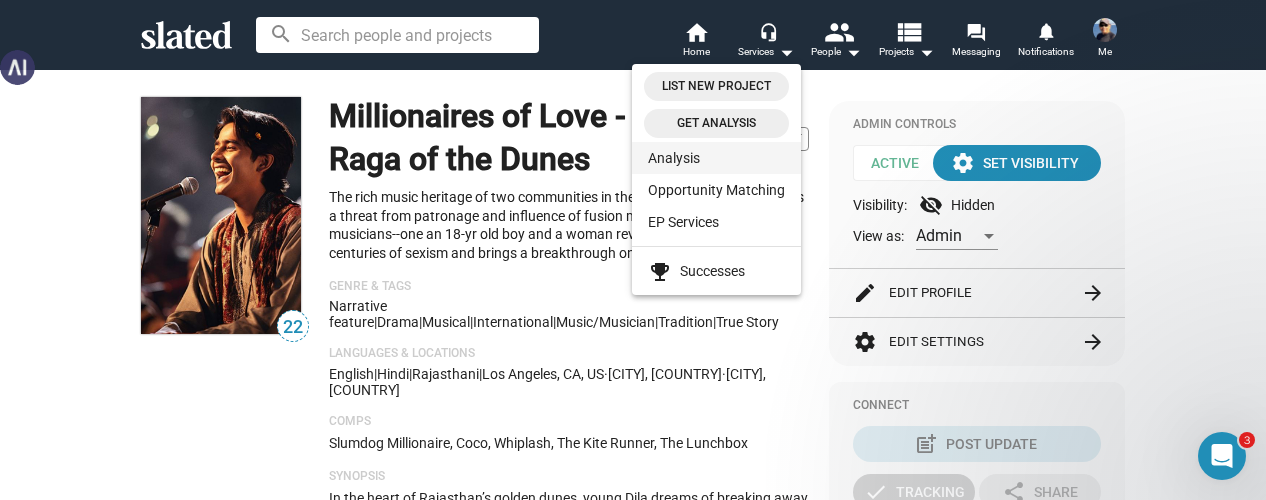 click on "Analysis" at bounding box center (716, 158) 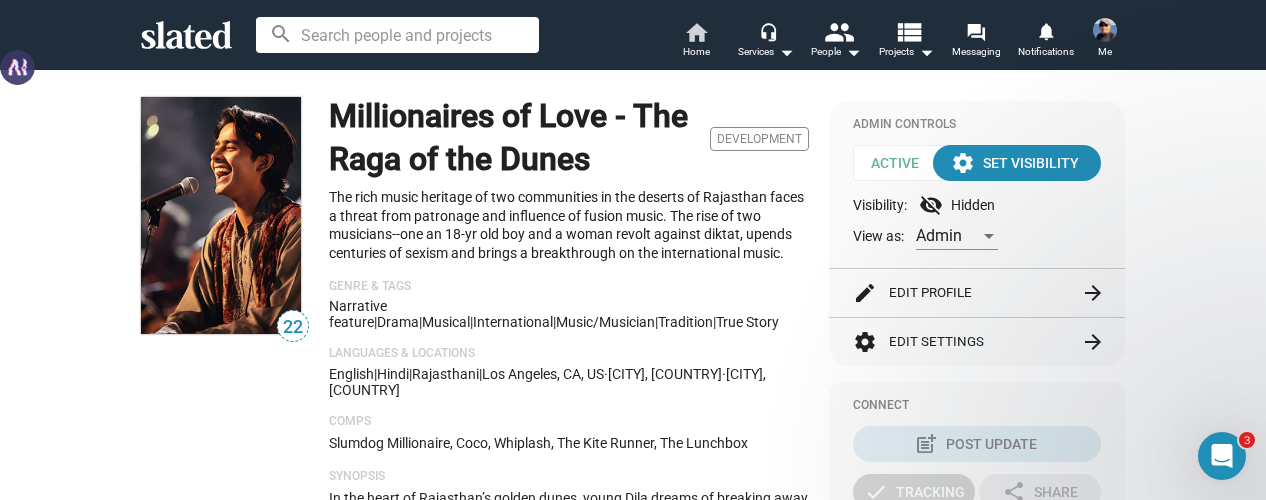 click on "Home" at bounding box center (696, 52) 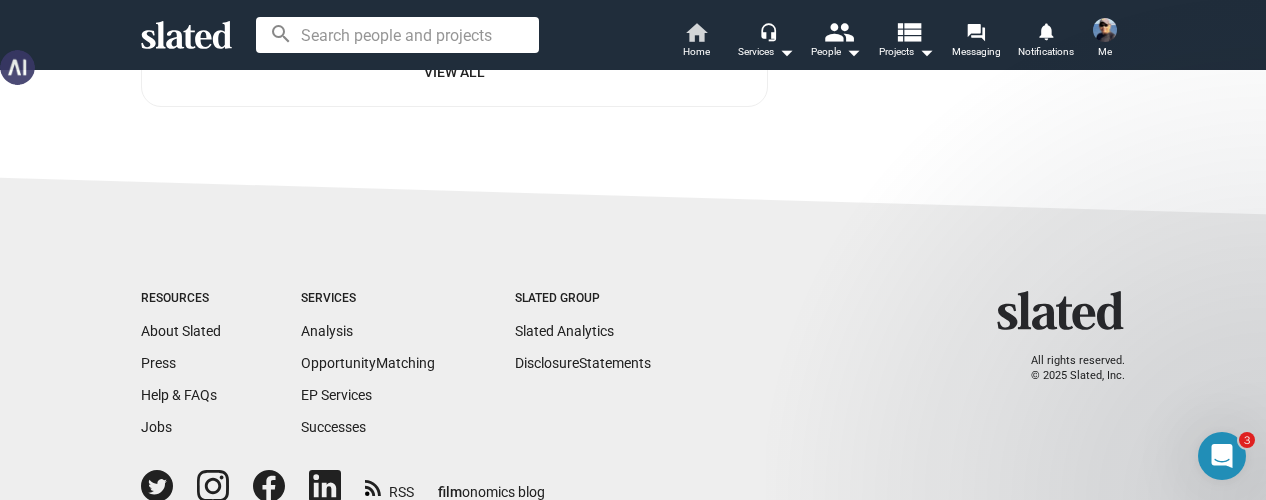 scroll, scrollTop: 4100, scrollLeft: 0, axis: vertical 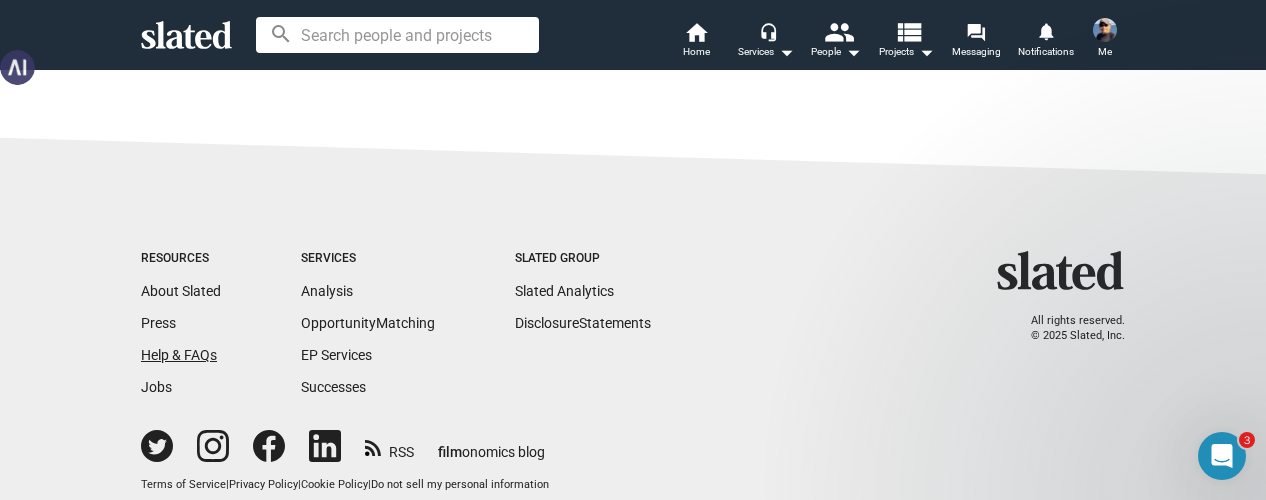 click on "Help & FAQs" at bounding box center [179, 355] 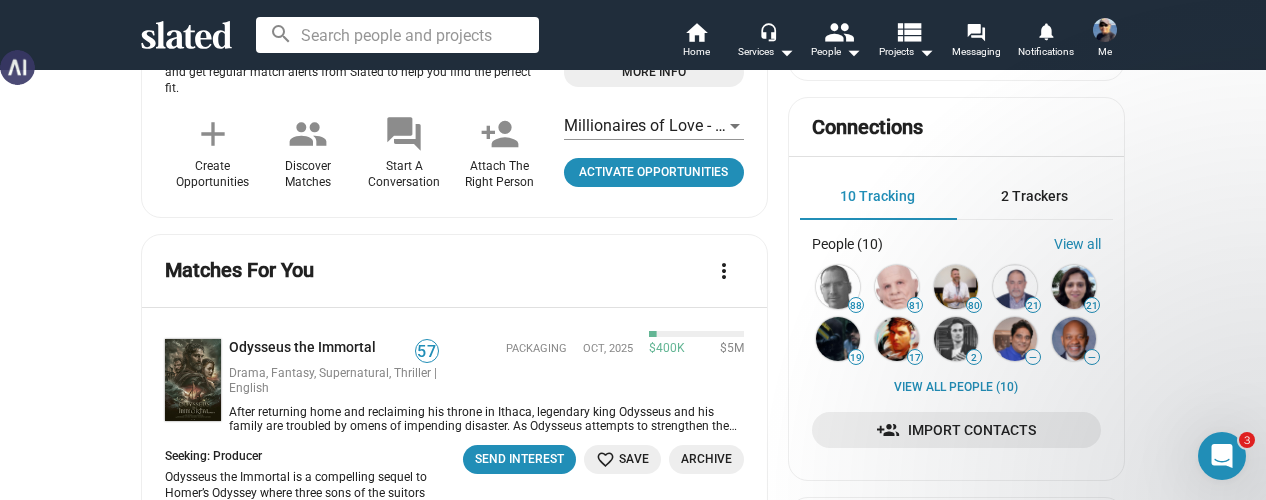 scroll, scrollTop: 700, scrollLeft: 0, axis: vertical 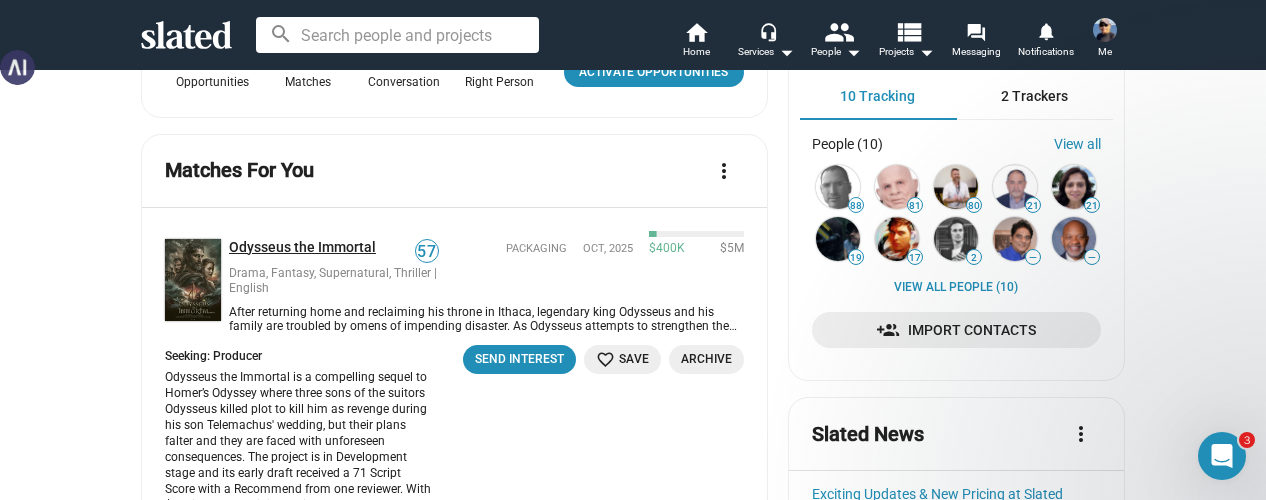 click on "Odysseus the Immortal" 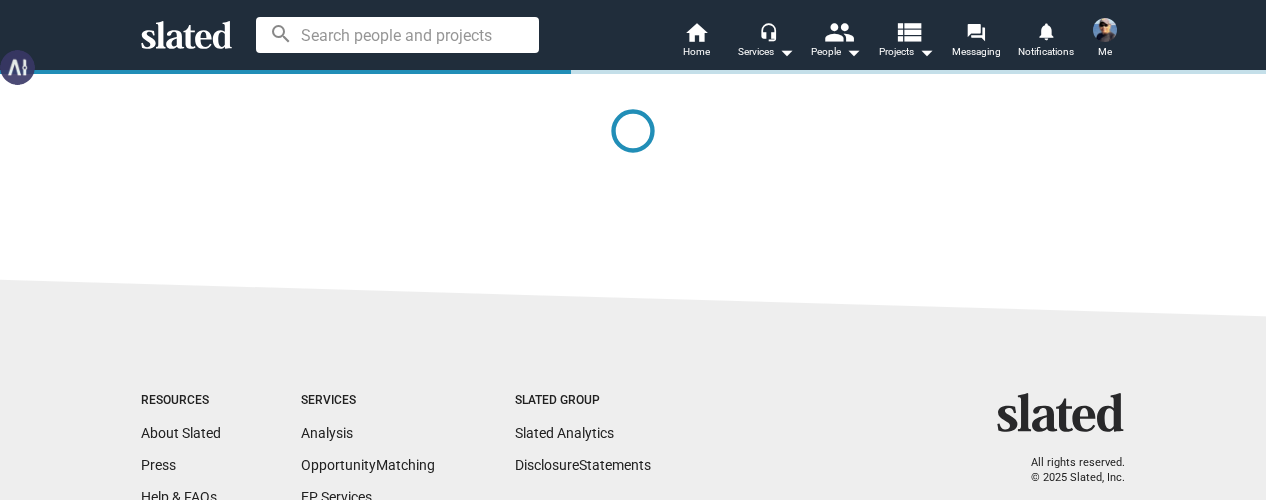 scroll, scrollTop: 0, scrollLeft: 0, axis: both 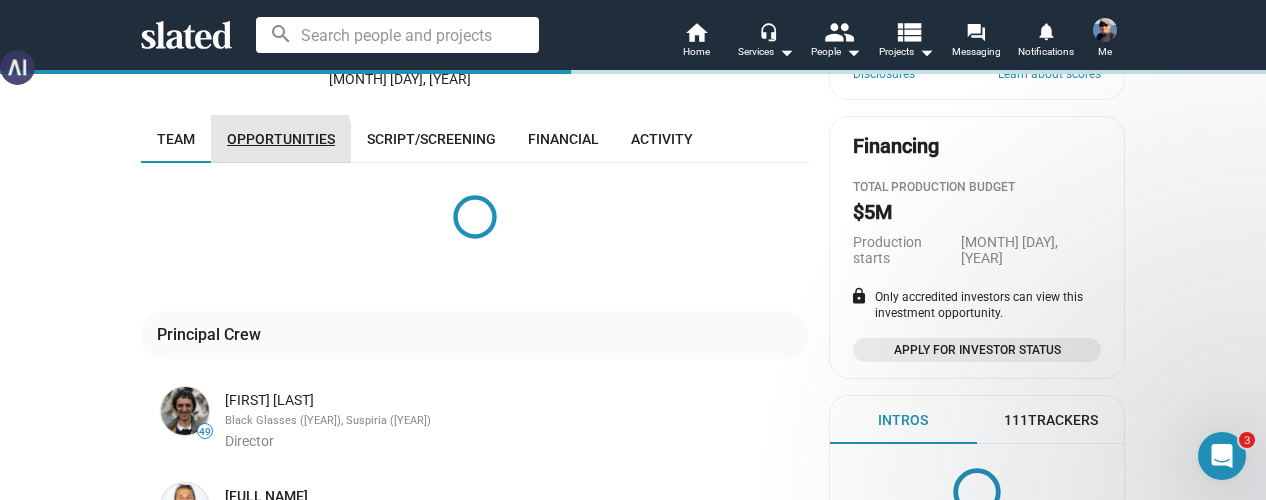click on "Opportunities" at bounding box center [281, 139] 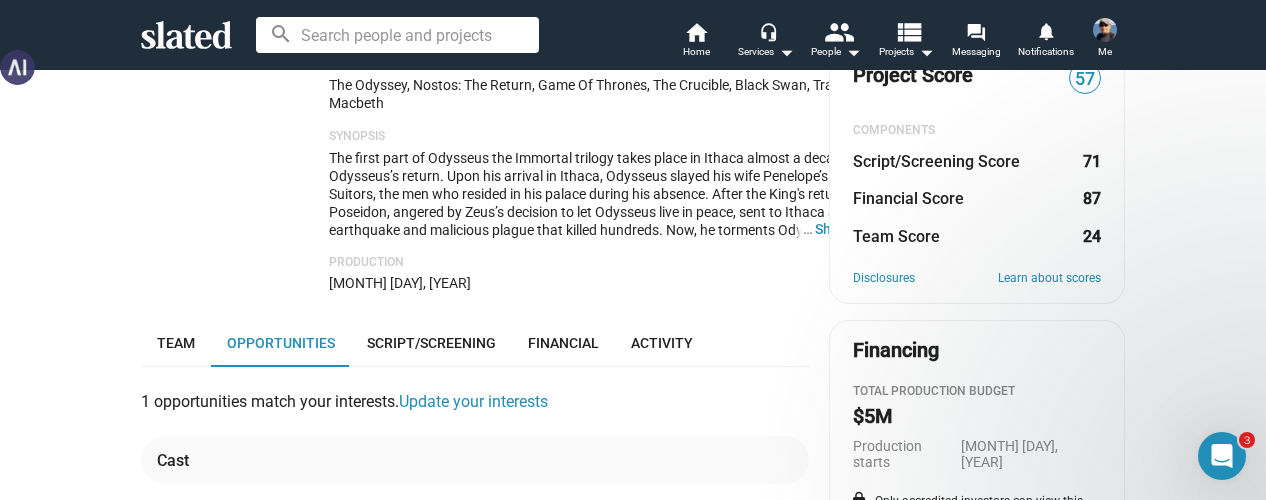 scroll, scrollTop: 400, scrollLeft: 0, axis: vertical 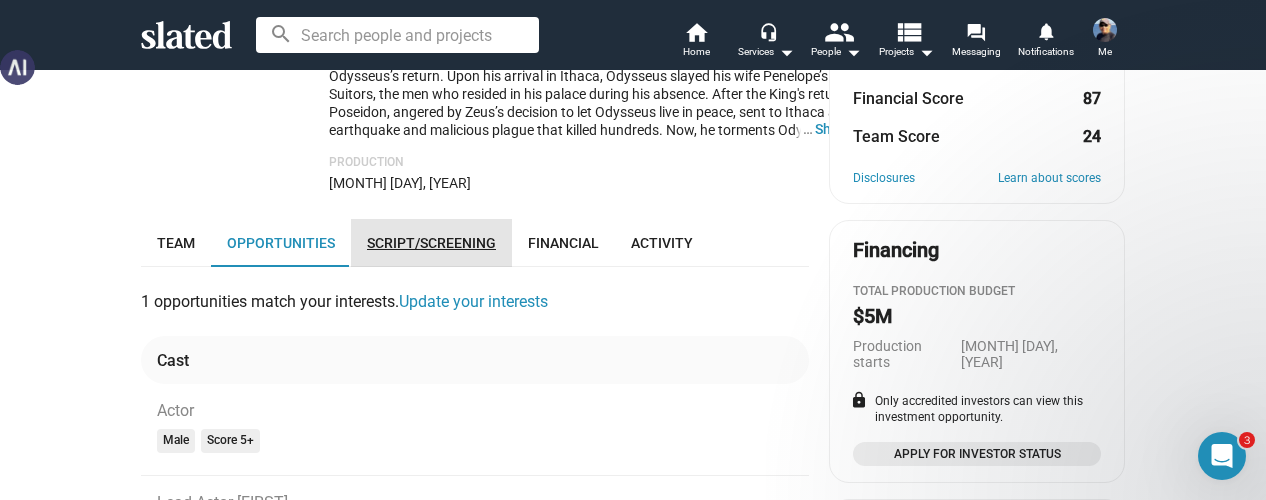 click on "Script/Screening" at bounding box center (431, 243) 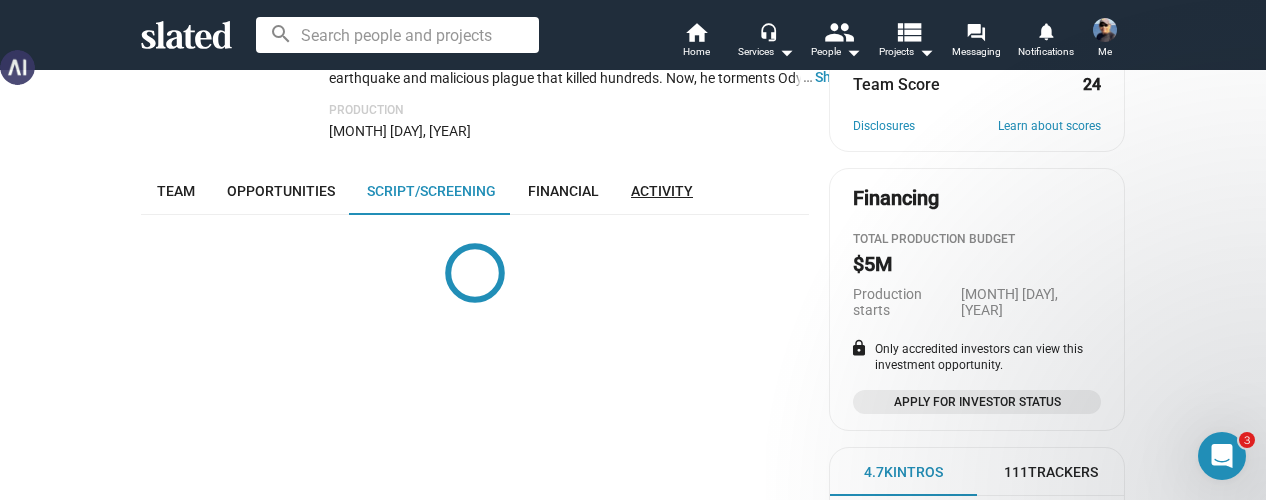 scroll, scrollTop: 453, scrollLeft: 0, axis: vertical 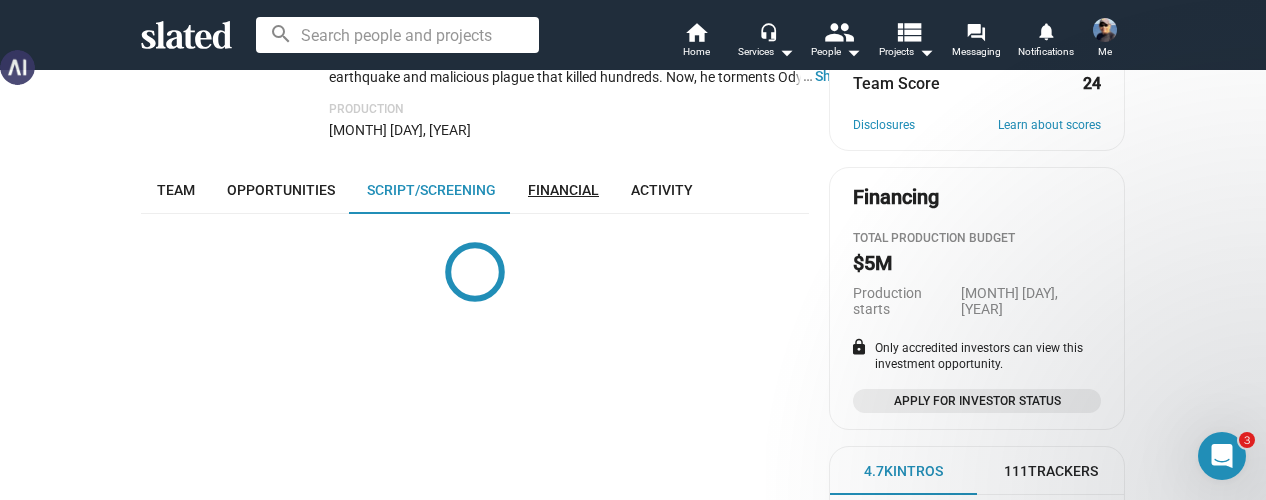 click on "Financial" at bounding box center [563, 190] 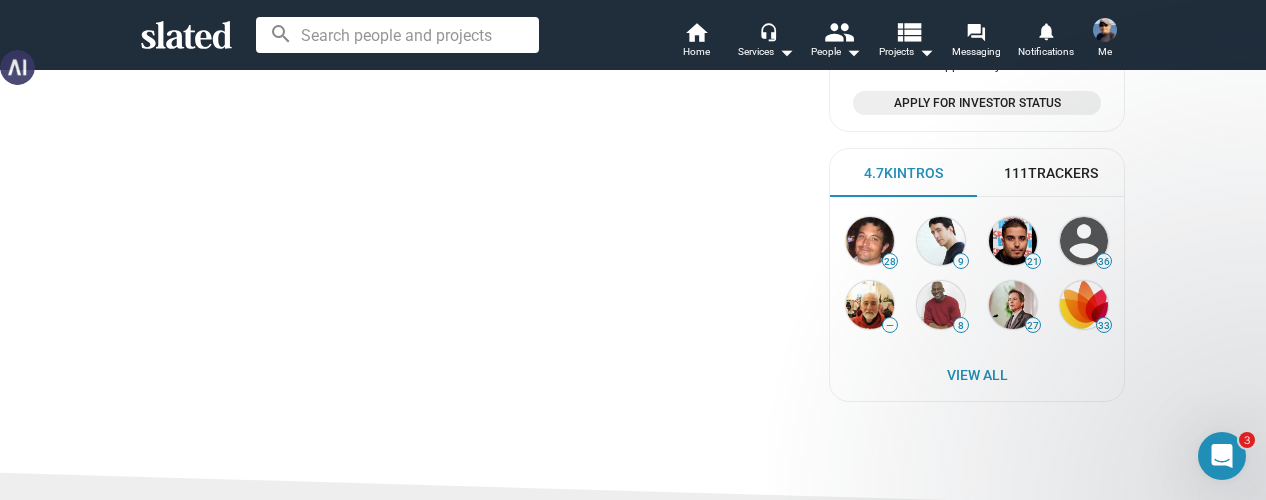 scroll, scrollTop: 753, scrollLeft: 0, axis: vertical 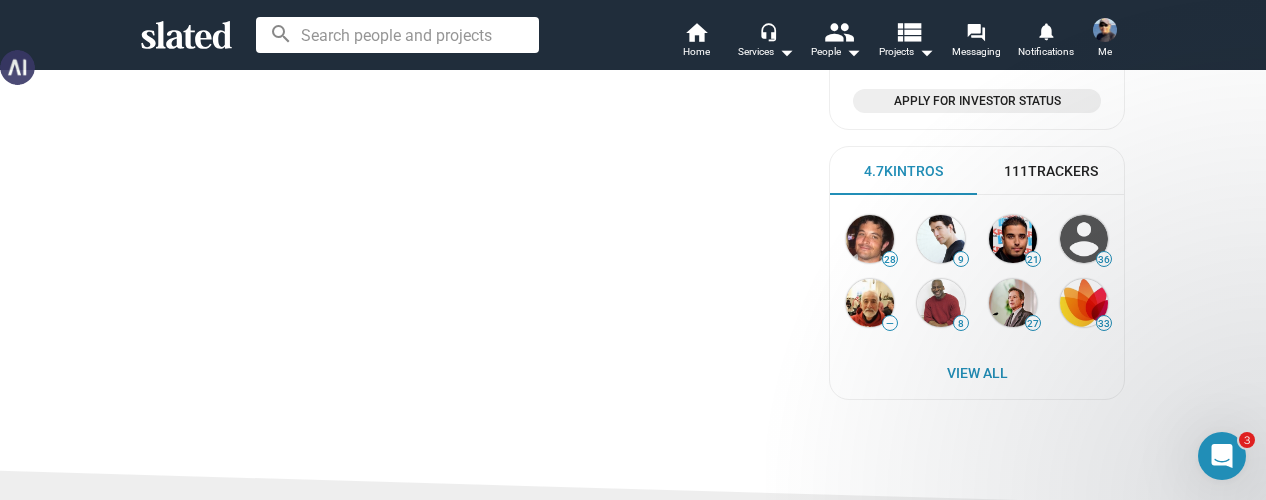 click 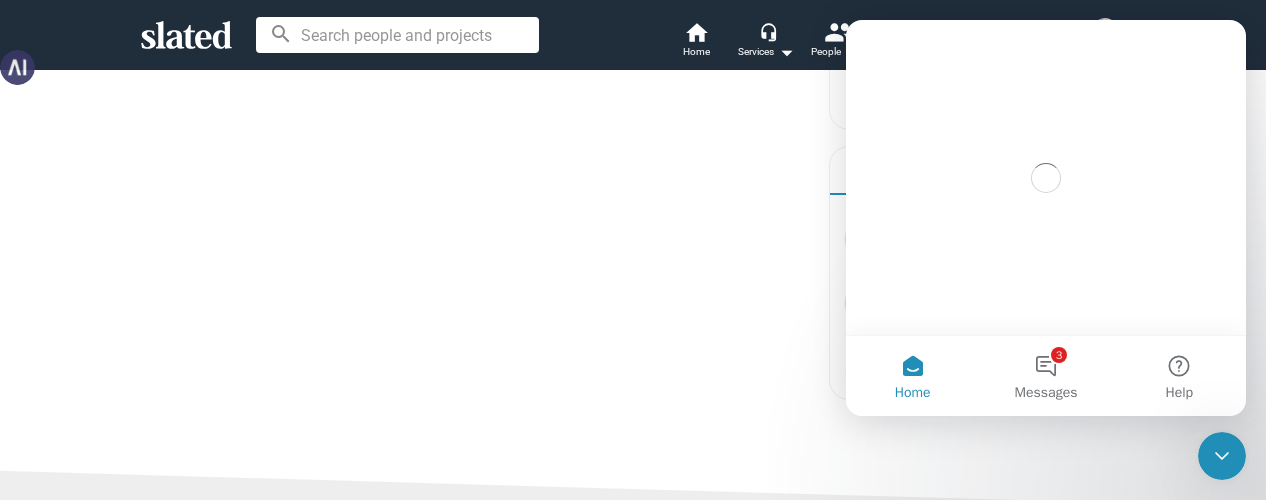 scroll, scrollTop: 0, scrollLeft: 0, axis: both 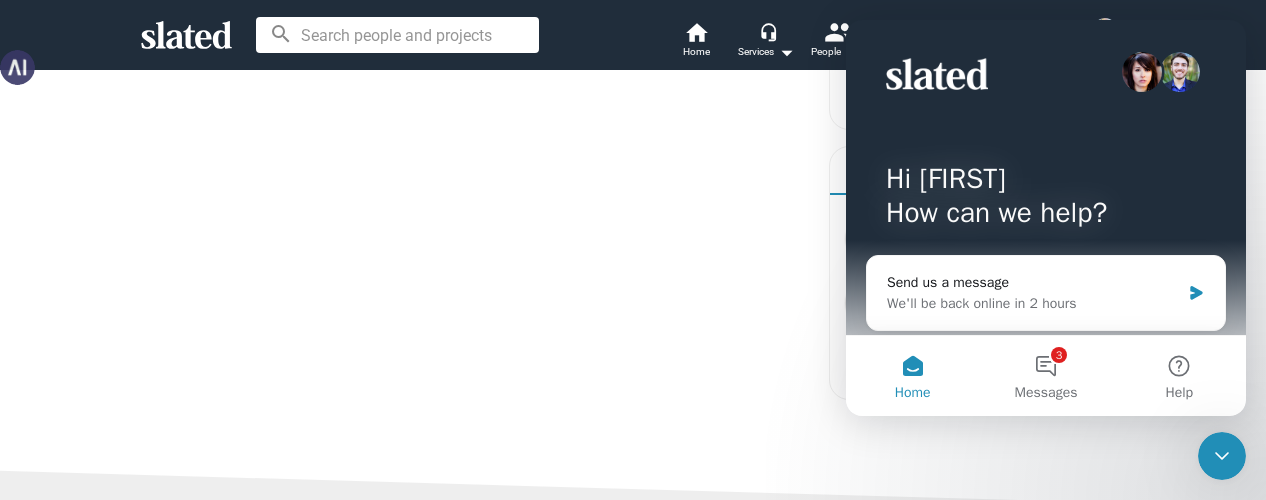 click on "57 Odysseus the Immortal Packaging After returning home and reclaiming his throne in Ithaca, legendary king Odysseus and his family are troubled by omens of impending disaster. As Odysseus attempts to strengthen the kingdom by abdicating his throne to his son, a group of Odysseus's sworn enemies devises a plot to murder him. Genre & Tags Narrative feature | Drama | Fantasy | Supernatural | Thriller | dark | epic | family | mythology | revenge | tragedy Languages & Locations English | [CITY], [COUNTRY] · Georgia Comps The Odyssey, Nostos: The Return, Game Of Thrones, The Crucible, Black Swan, Tragedy of Macbeth Synopsis … Show More Production Oct 14, [YEAR] Team Opportunities Script/Screening Financial Activity" 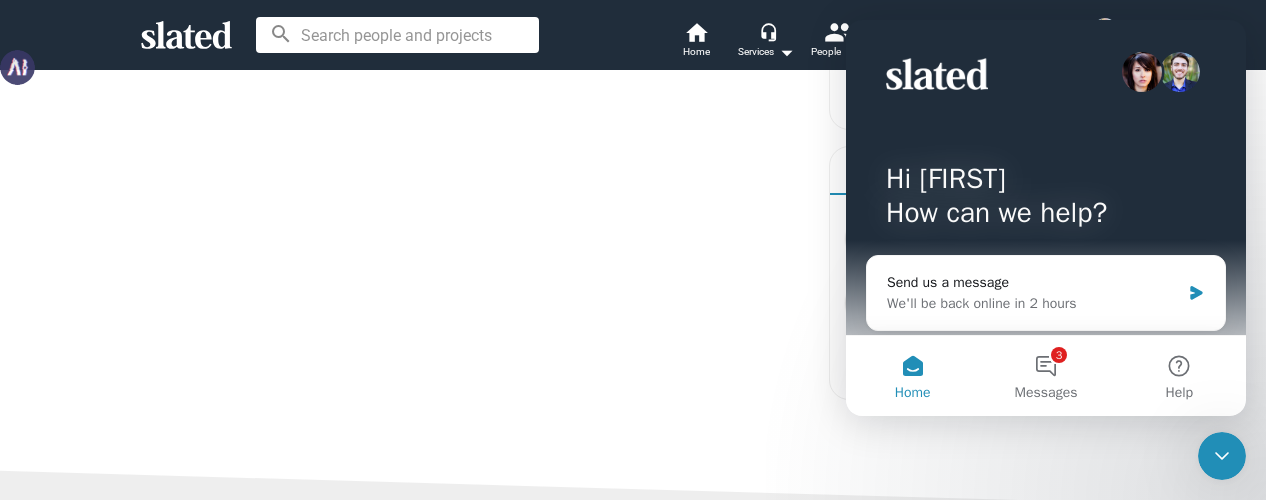 click on "57 Odysseus the Immortal Packaging After returning home and reclaiming his throne in Ithaca, legendary king Odysseus and his family are troubled by omens of impending disaster. As Odysseus attempts to strengthen the kingdom by abdicating his throne to his son, a group of Odysseus's sworn enemies devises a plot to murder him. Genre & Tags Narrative feature | Drama | Fantasy | Supernatural | Thriller | dark | epic | family | mythology | revenge | tragedy Languages & Locations English | [CITY], [COUNTRY] · Georgia Comps The Odyssey, Nostos: The Return, Game Of Thrones, The Crucible, Black Swan, Tragedy of Macbeth Synopsis … Show More Production Oct 14, [YEAR] Team Opportunities Script/Screening Financial Activity" 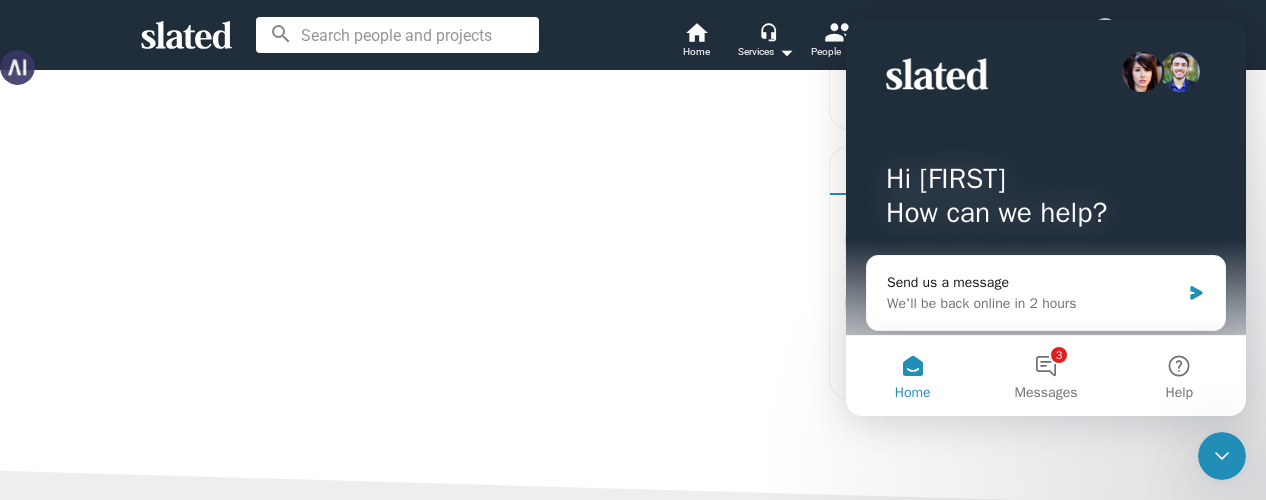 click on "Hi Mukesh How can we help?" at bounding box center [1046, 200] 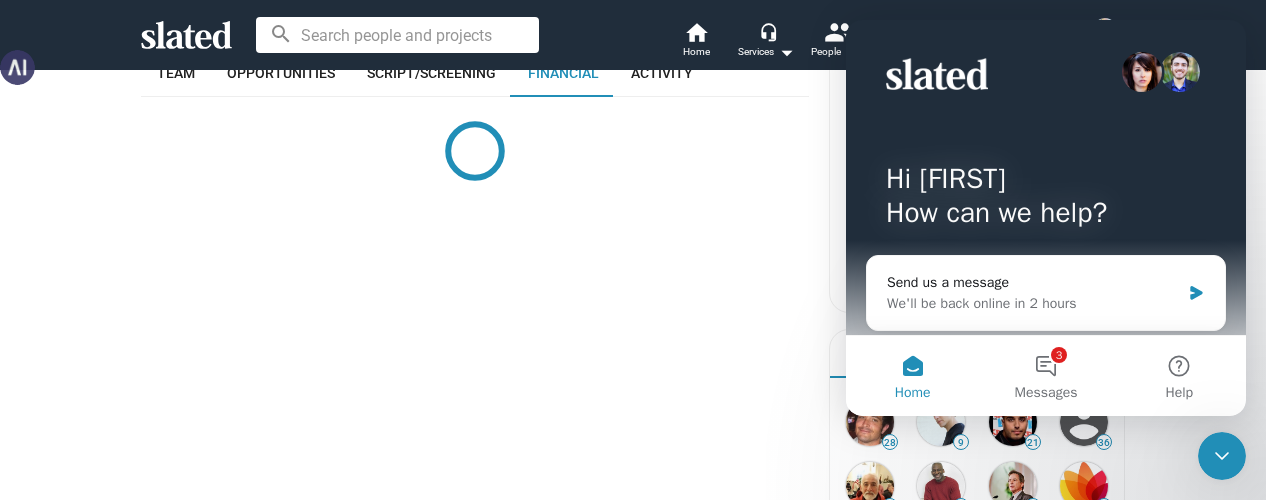 scroll, scrollTop: 600, scrollLeft: 0, axis: vertical 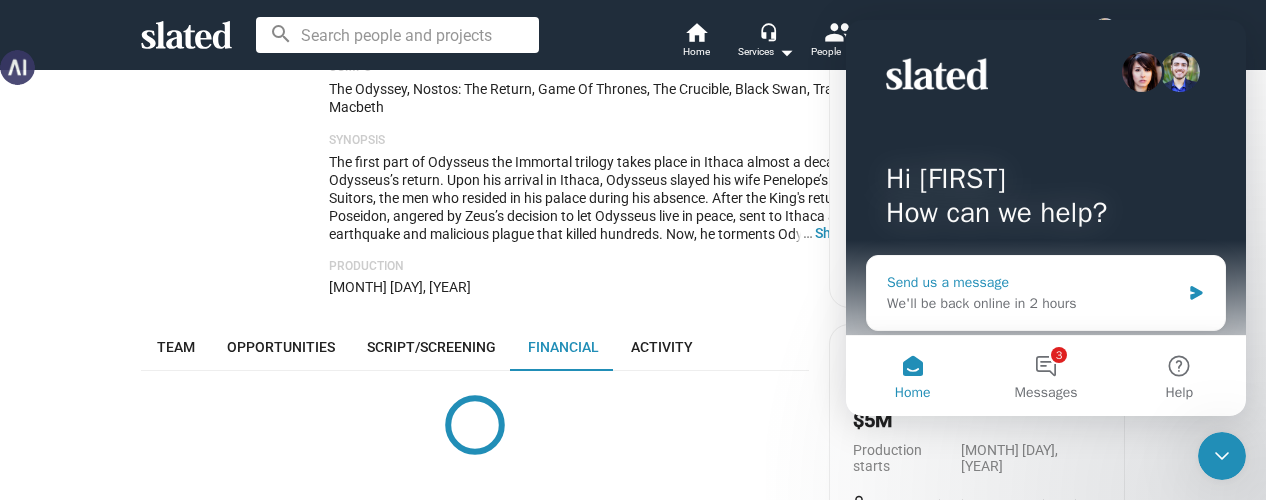 click 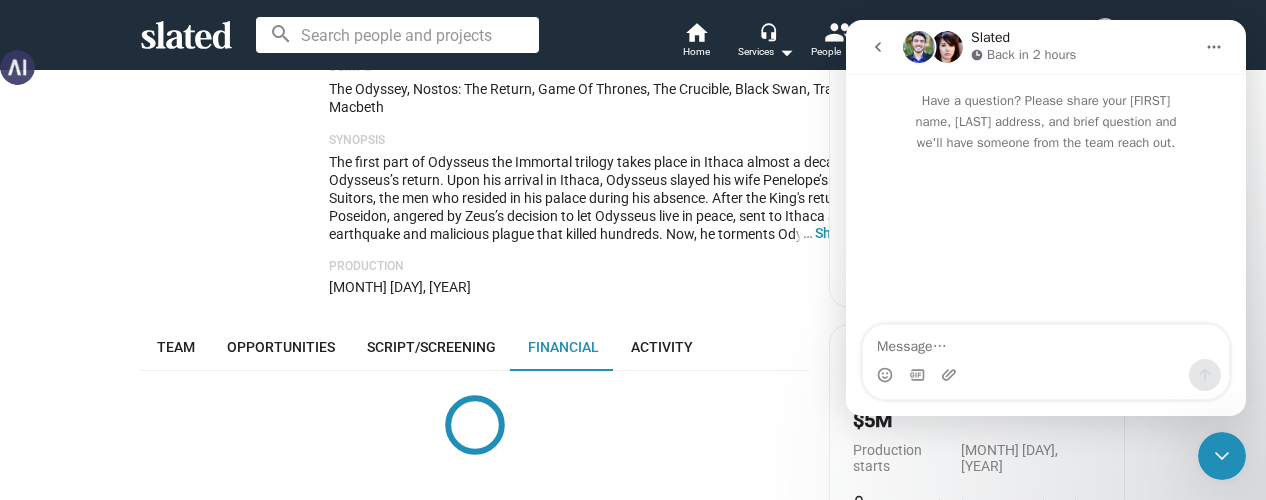 click 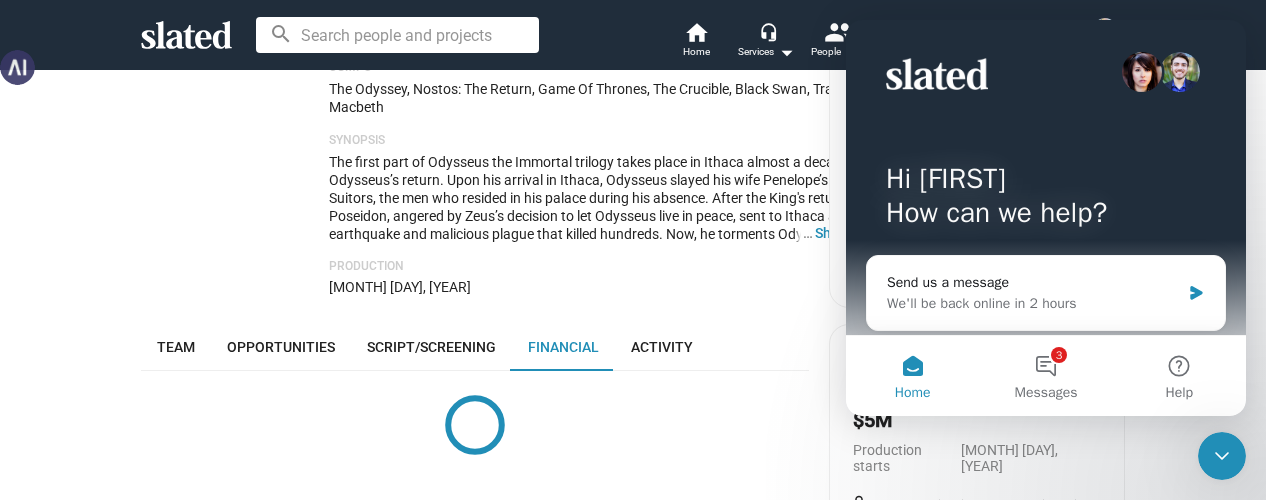 click at bounding box center (1105, 30) 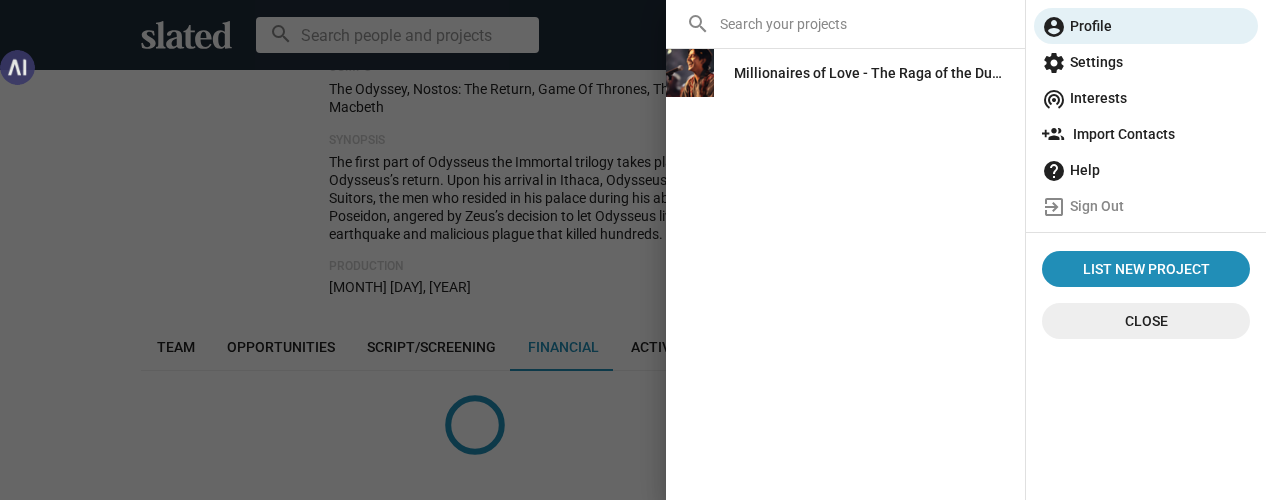 click on "Close" 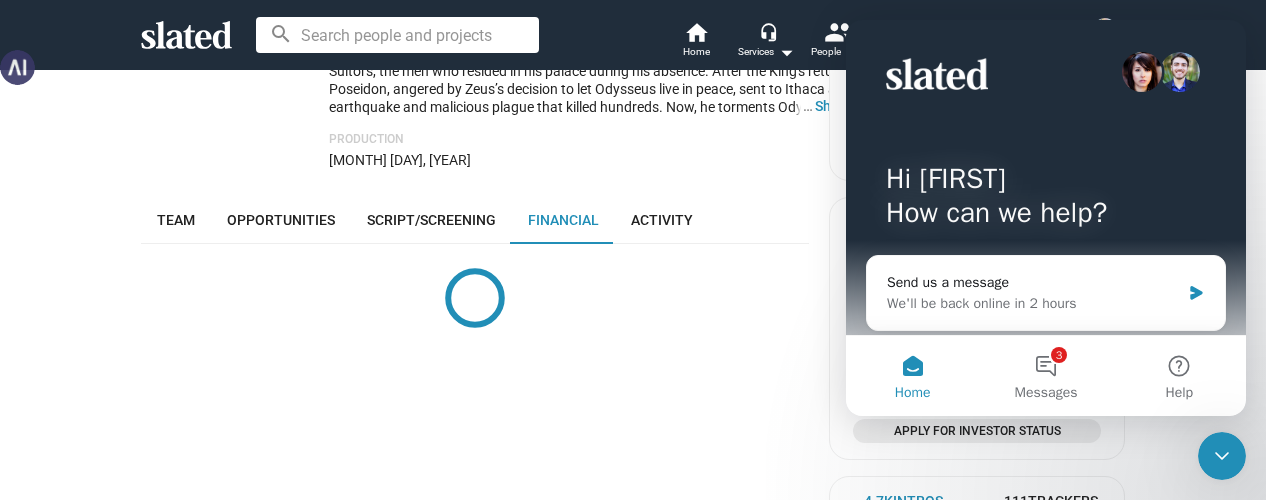 scroll, scrollTop: 496, scrollLeft: 0, axis: vertical 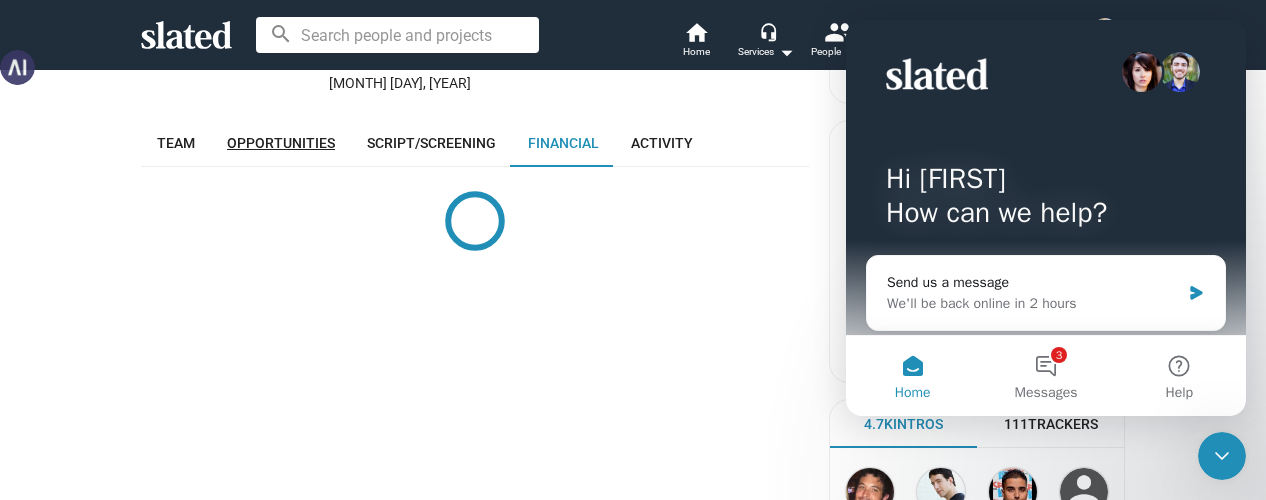 click on "Opportunities" at bounding box center (281, 143) 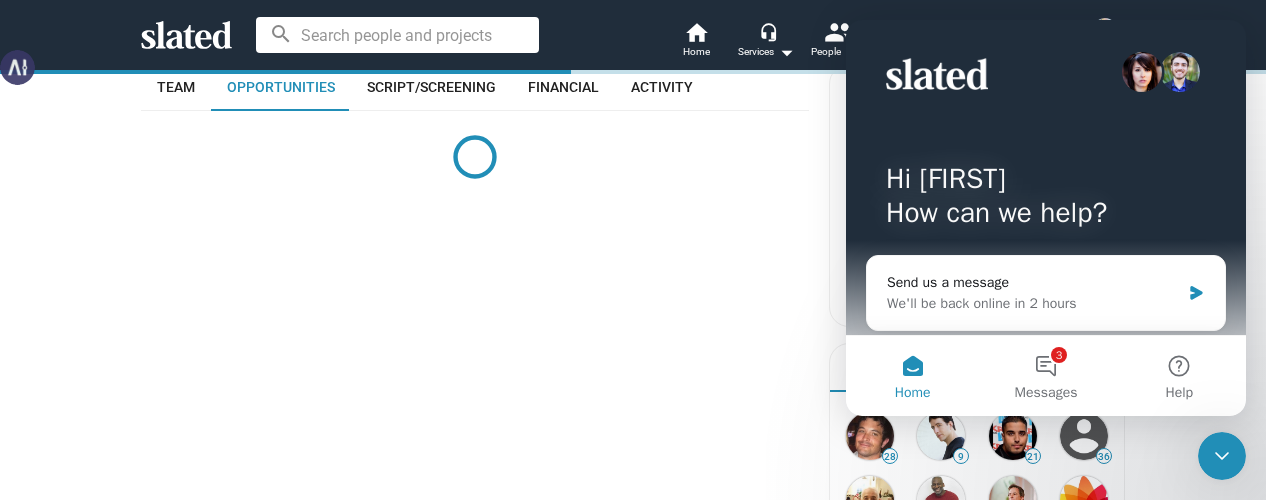 scroll, scrollTop: 553, scrollLeft: 0, axis: vertical 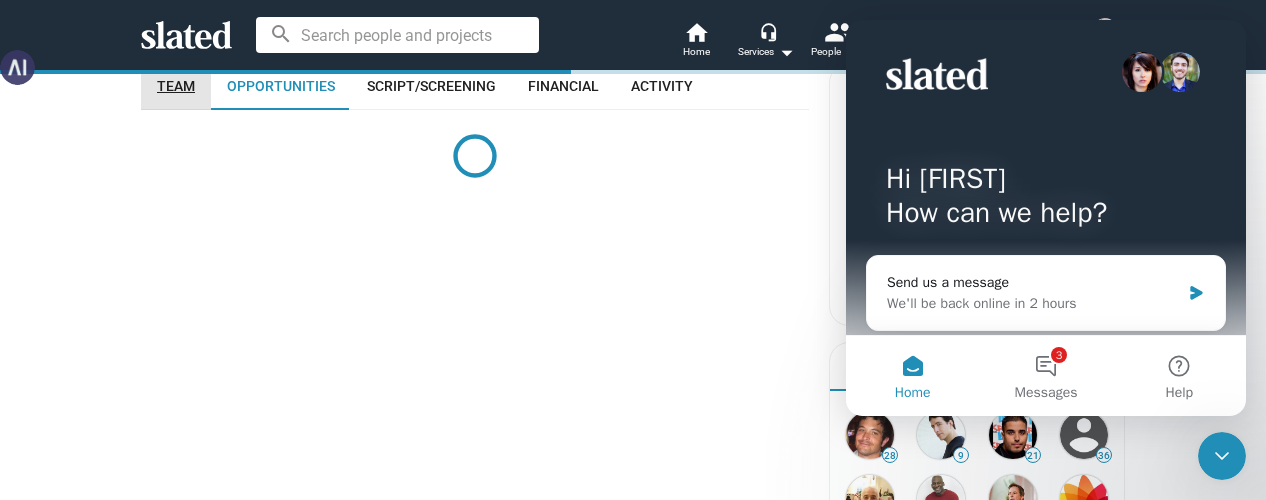 click on "Team" at bounding box center (176, 86) 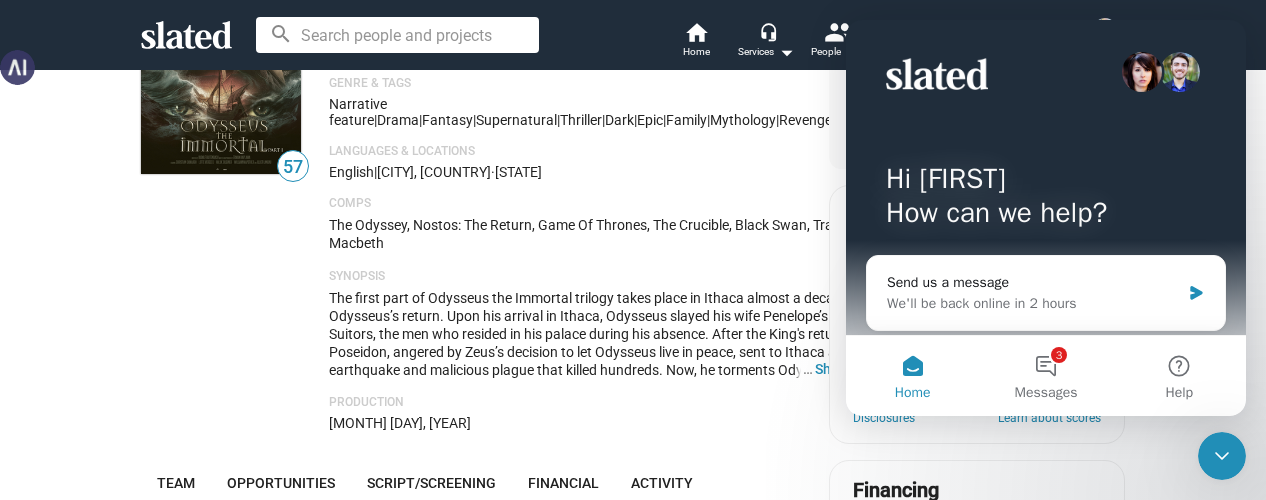 scroll, scrollTop: 300, scrollLeft: 0, axis: vertical 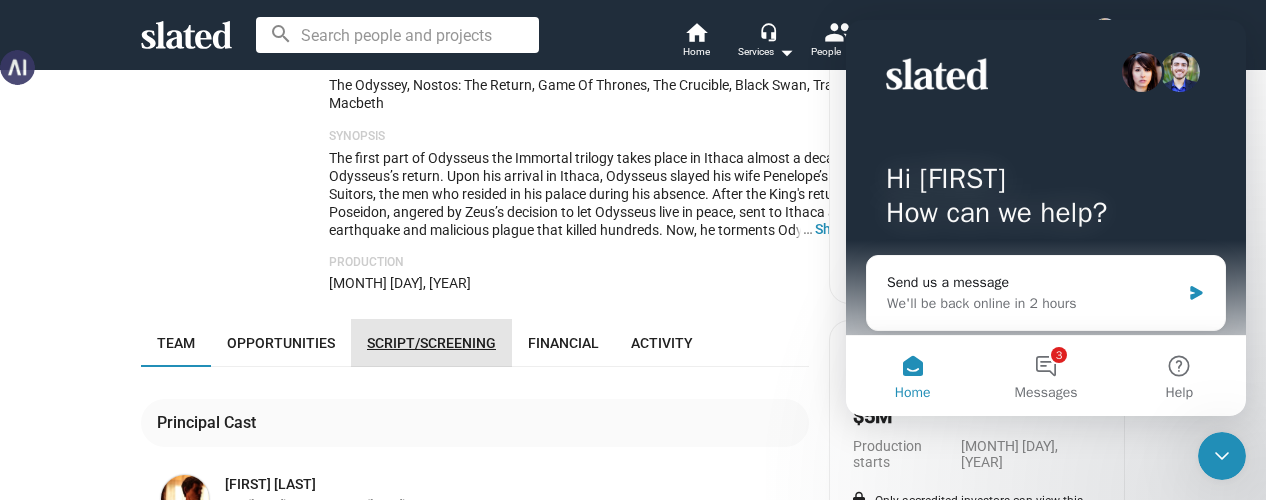 click on "Script/Screening" at bounding box center [431, 343] 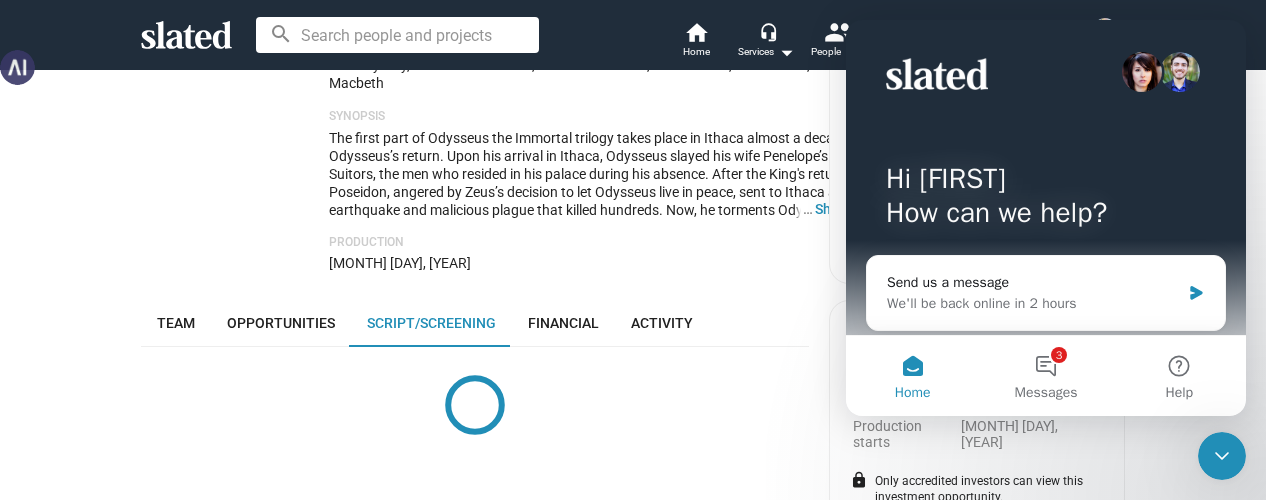 scroll, scrollTop: 0, scrollLeft: 0, axis: both 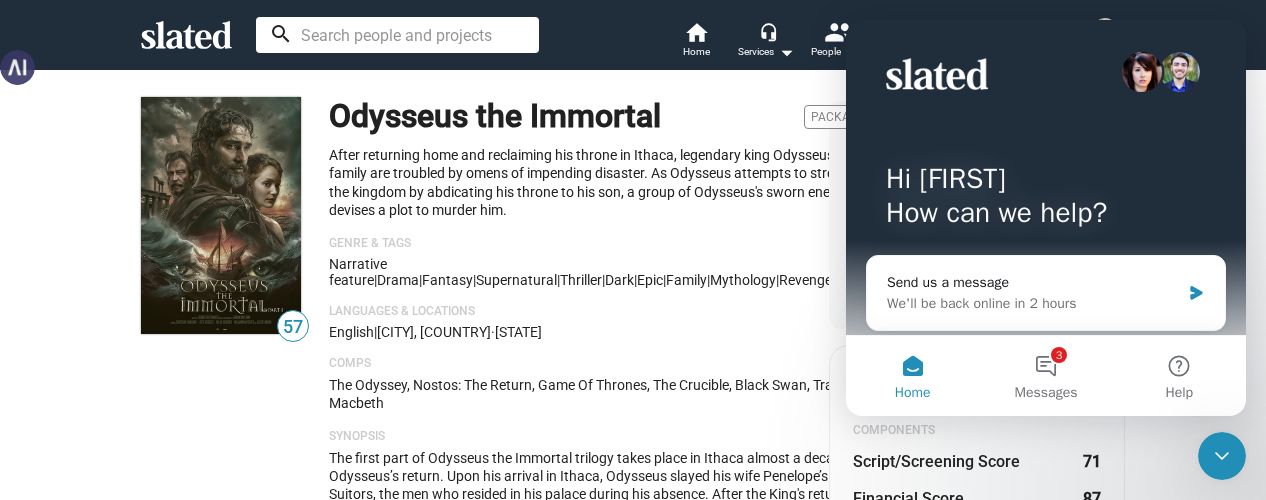 click at bounding box center (397, 35) 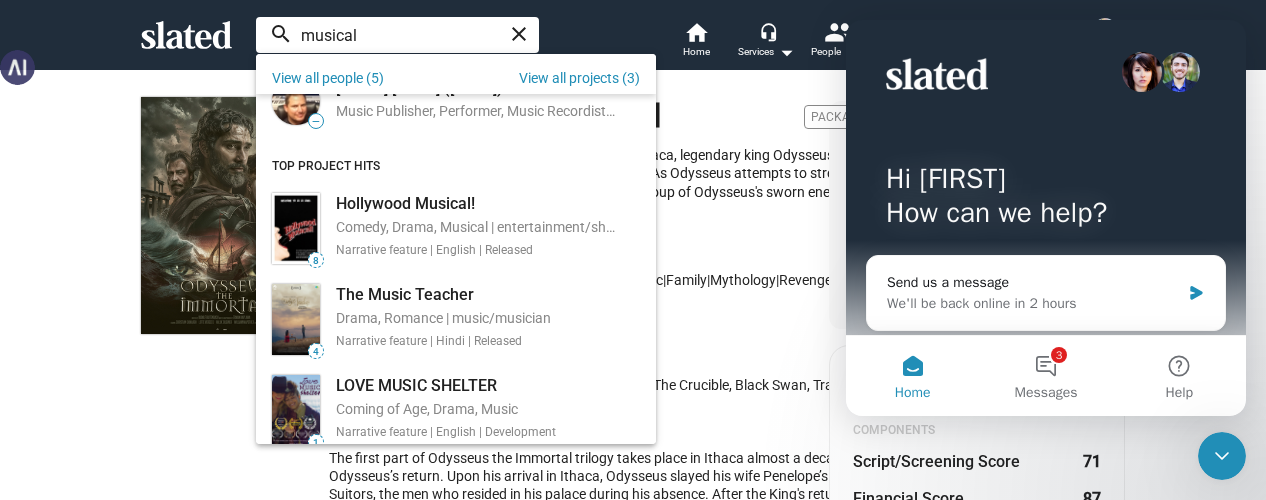 scroll, scrollTop: 384, scrollLeft: 0, axis: vertical 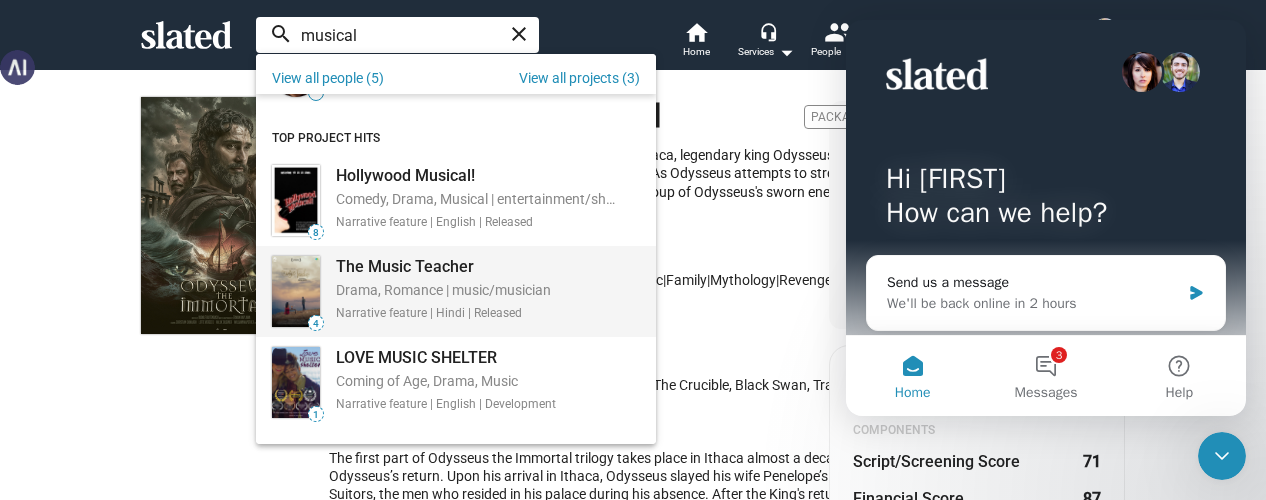type on "musical" 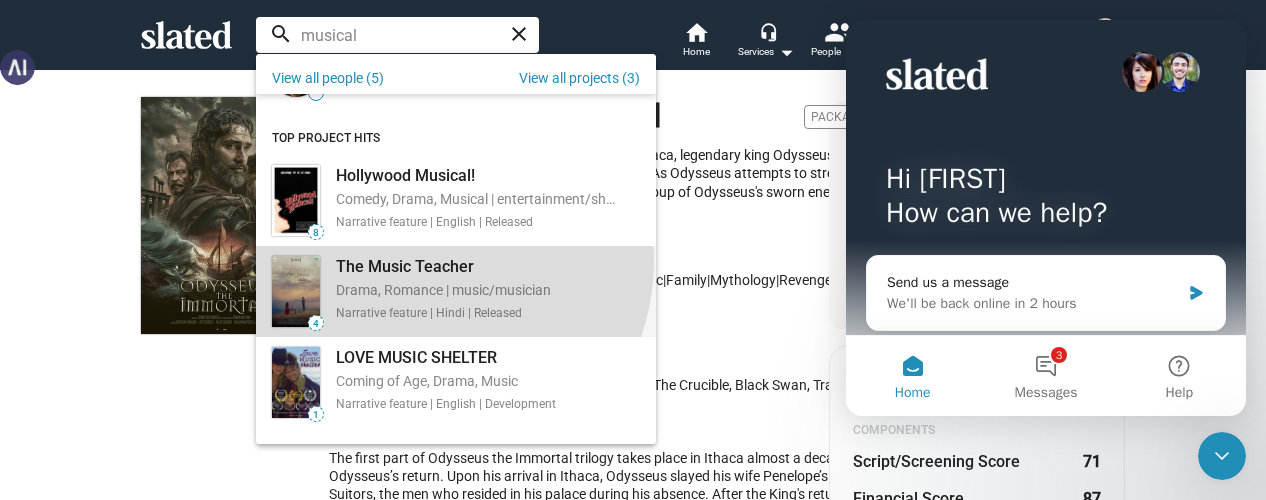 click on "The Music Teacher" at bounding box center [443, 266] 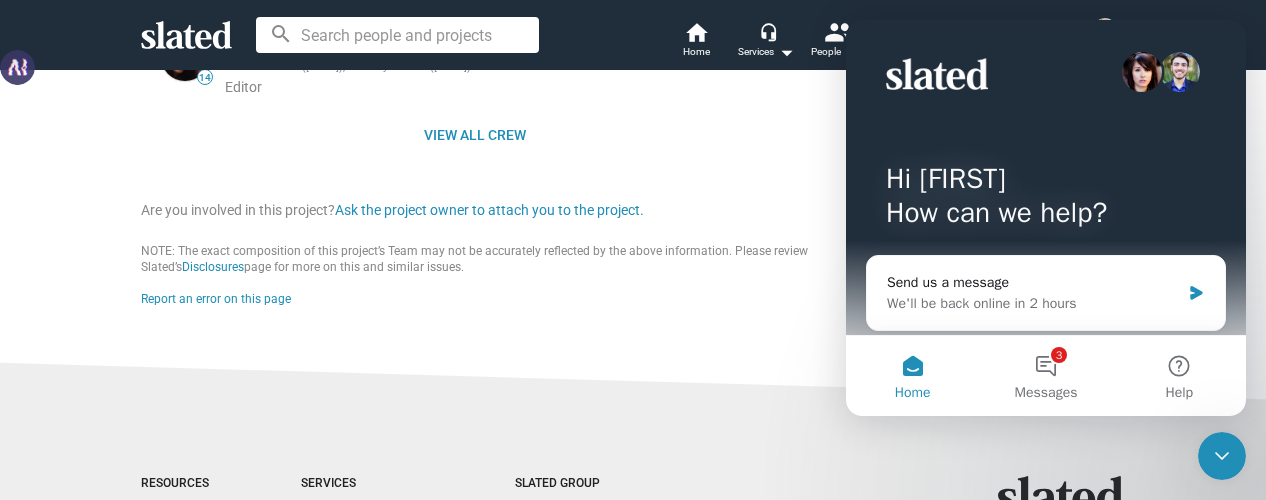 scroll, scrollTop: 1100, scrollLeft: 0, axis: vertical 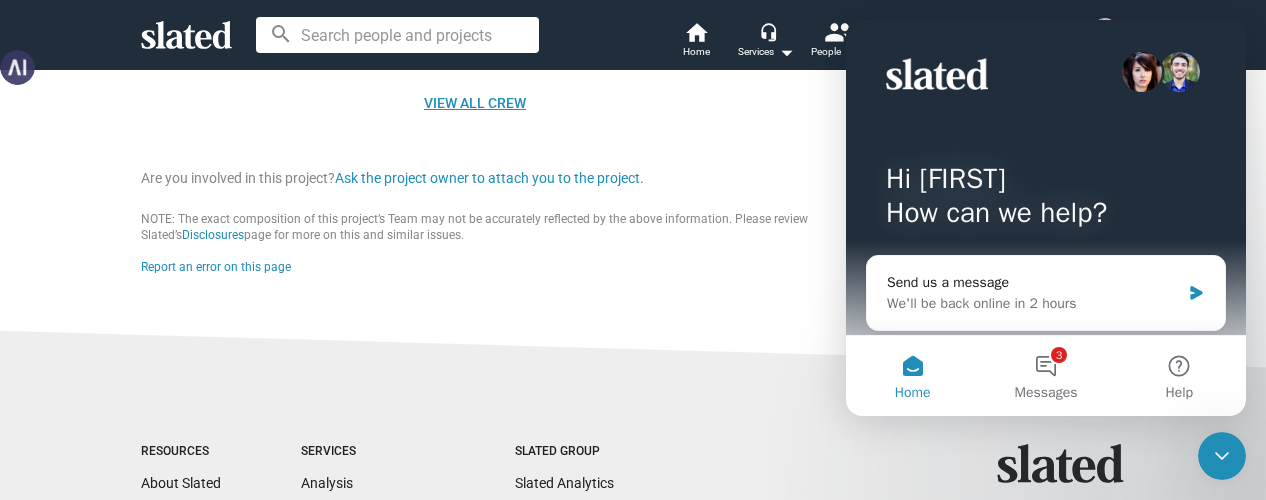 click on "View all crew" 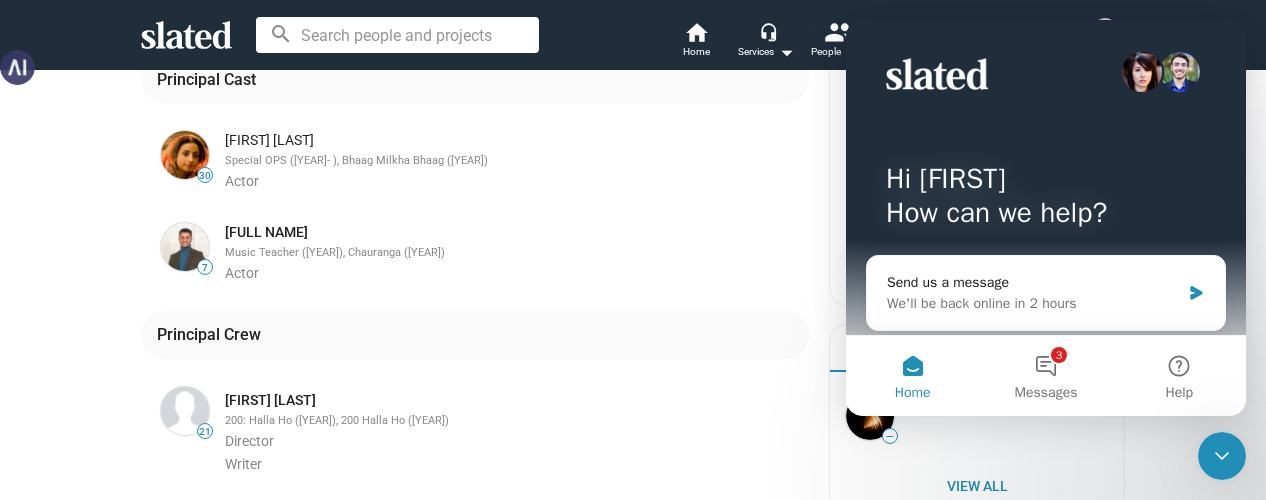 scroll, scrollTop: 300, scrollLeft: 0, axis: vertical 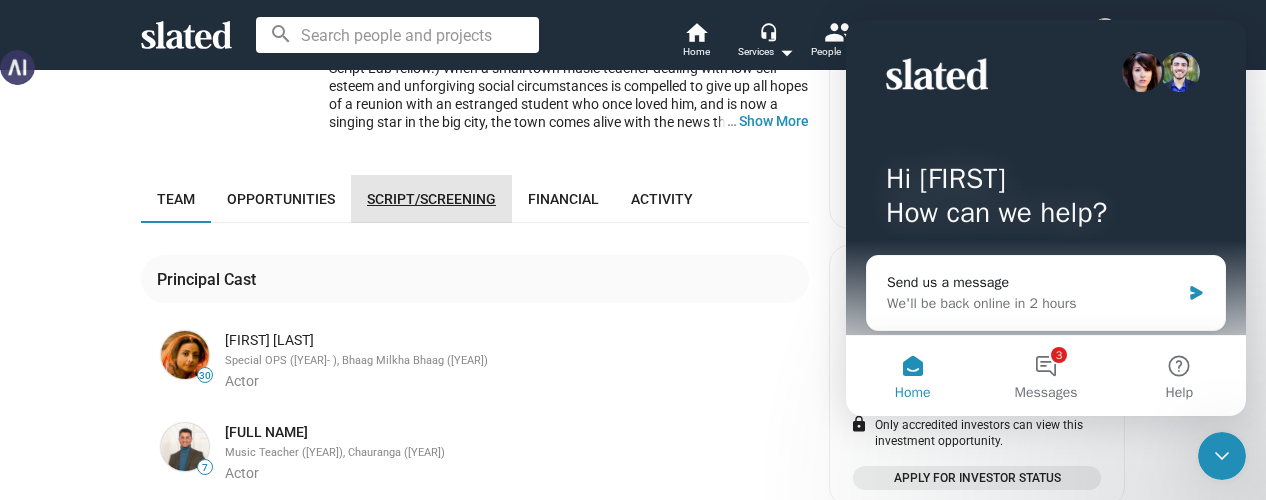 click on "Script/Screening" at bounding box center (431, 199) 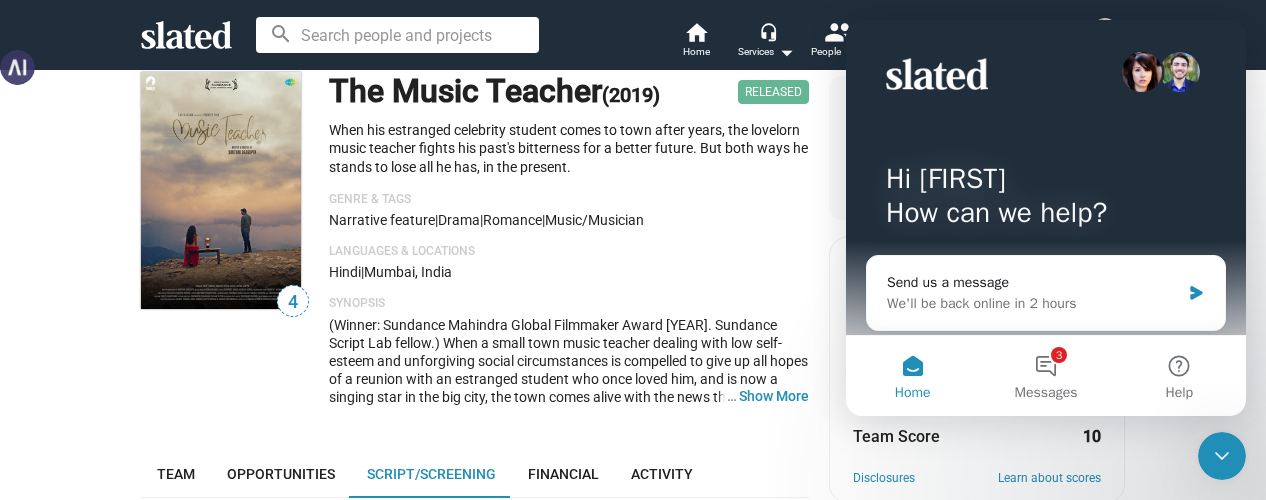 scroll, scrollTop: 0, scrollLeft: 0, axis: both 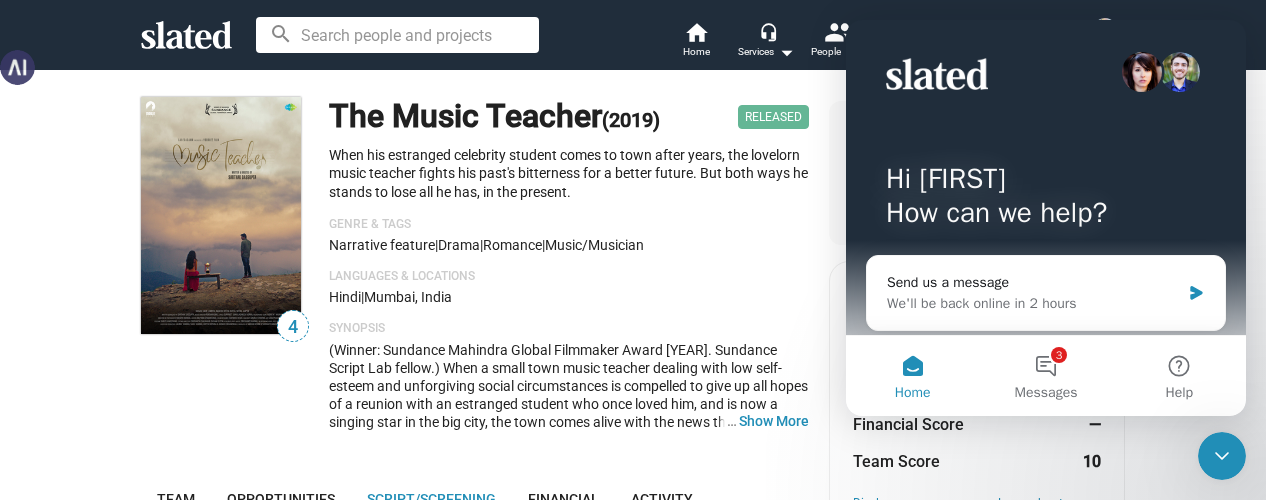 click at bounding box center [1105, 30] 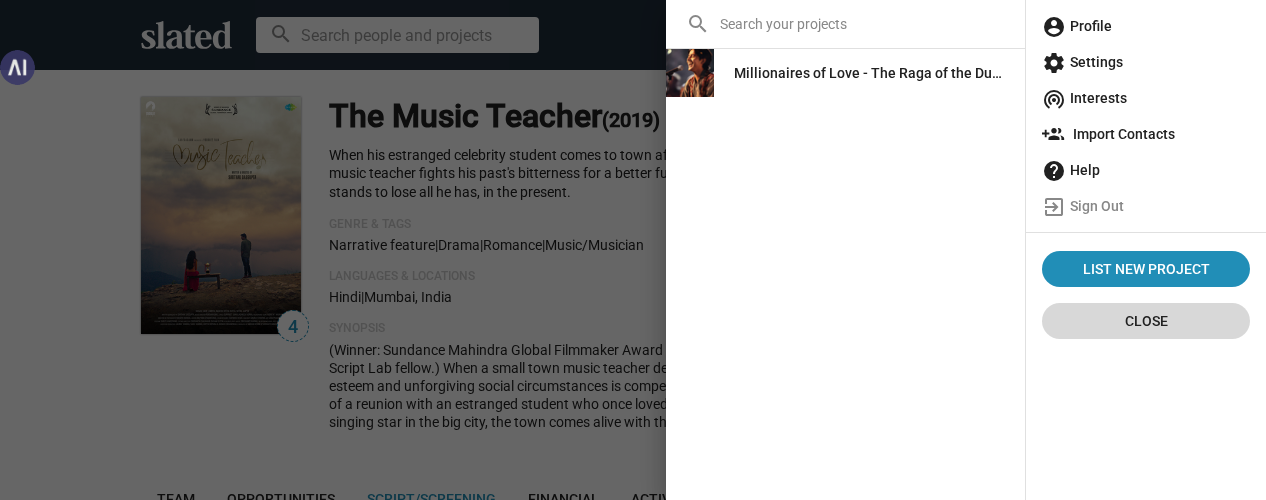 click on "Close" 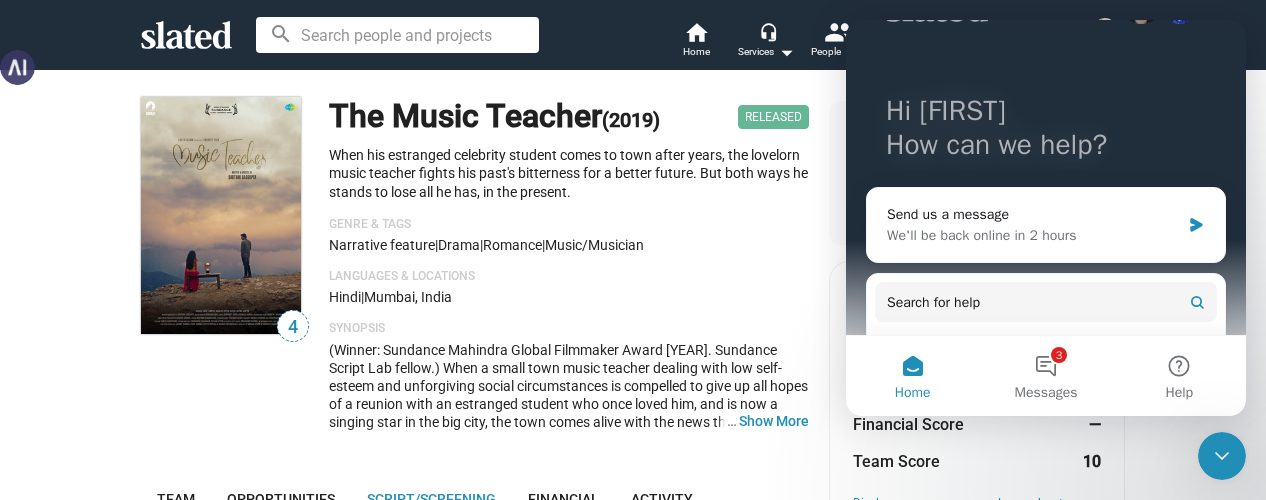 scroll, scrollTop: 100, scrollLeft: 0, axis: vertical 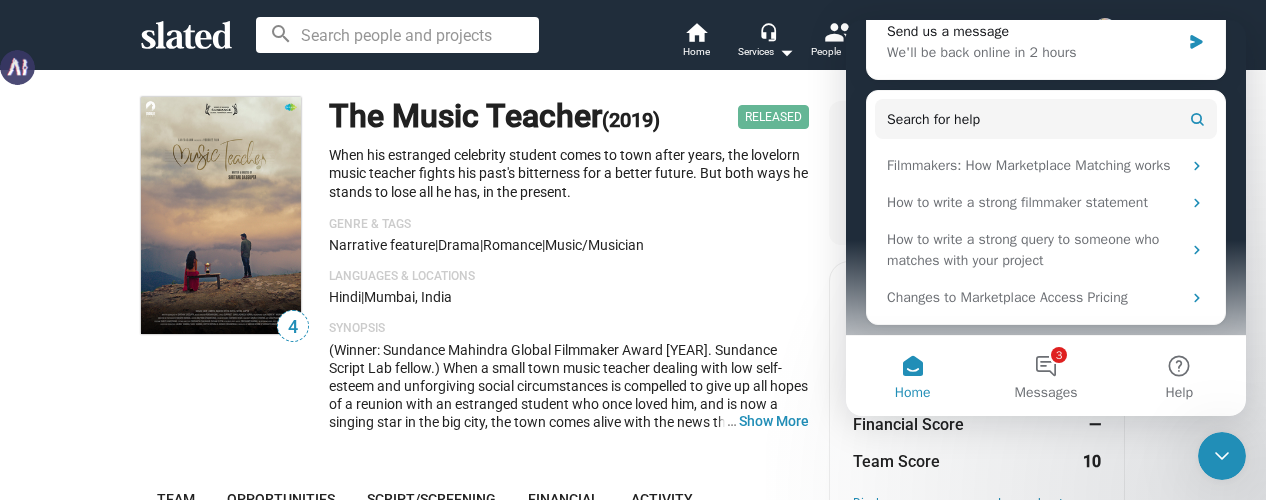 click on "Languages & Locations" 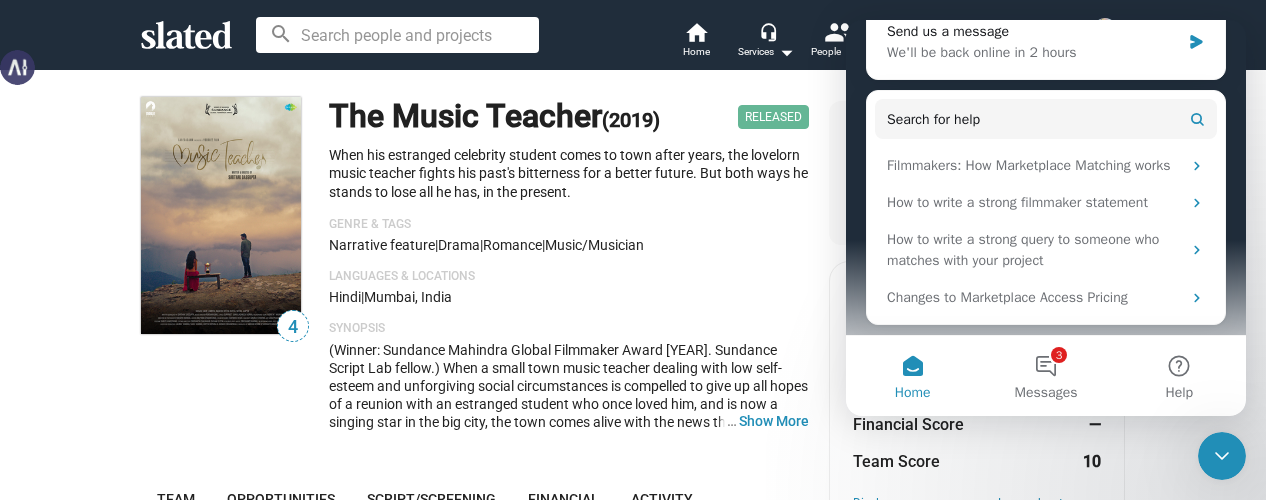 click on "Team Score" 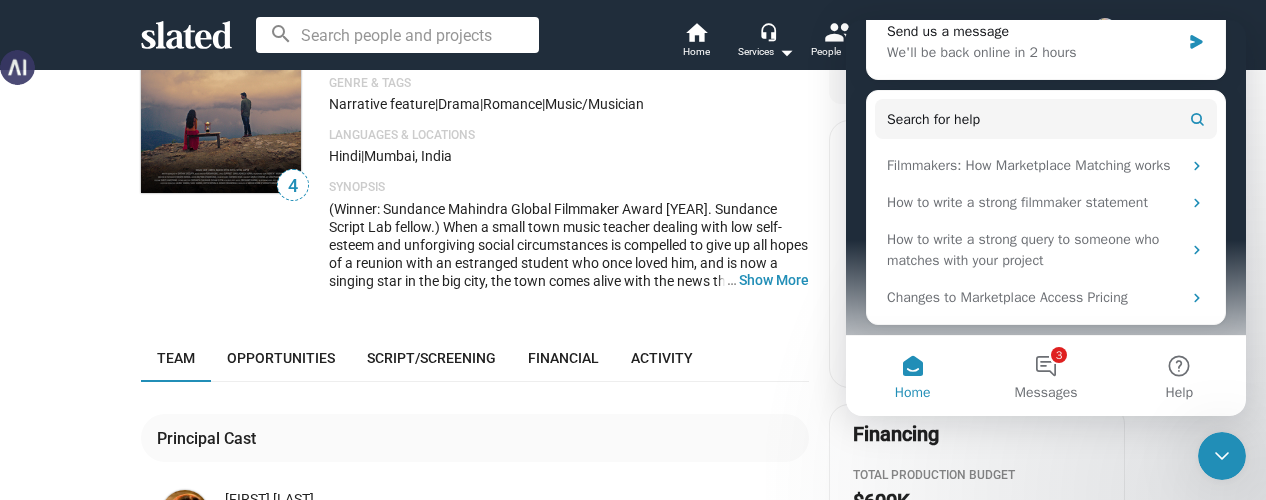 scroll, scrollTop: 0, scrollLeft: 0, axis: both 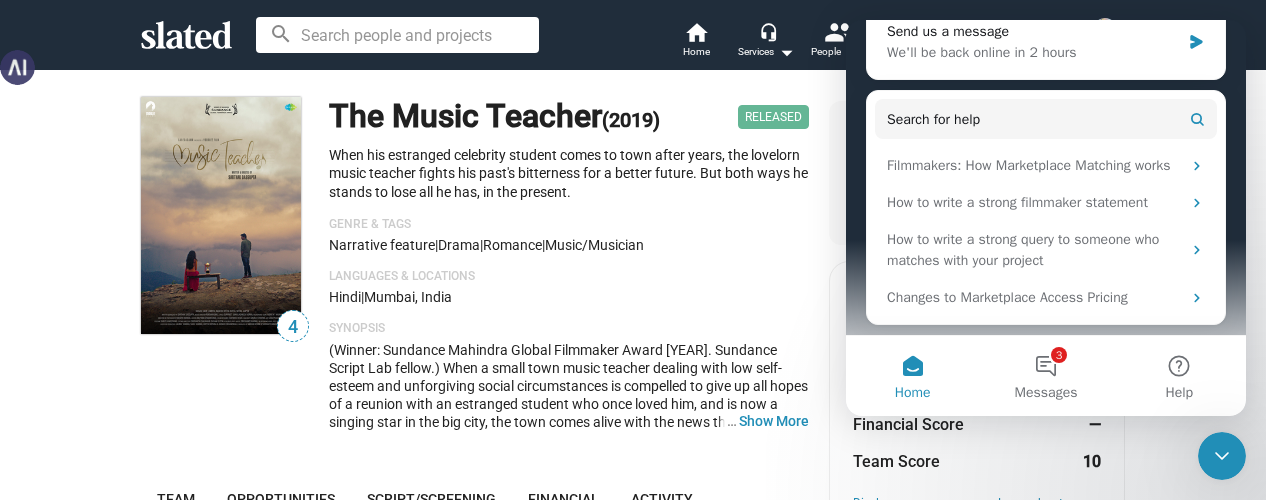drag, startPoint x: 1256, startPoint y: 136, endPoint x: 392, endPoint y: 27, distance: 870.84845 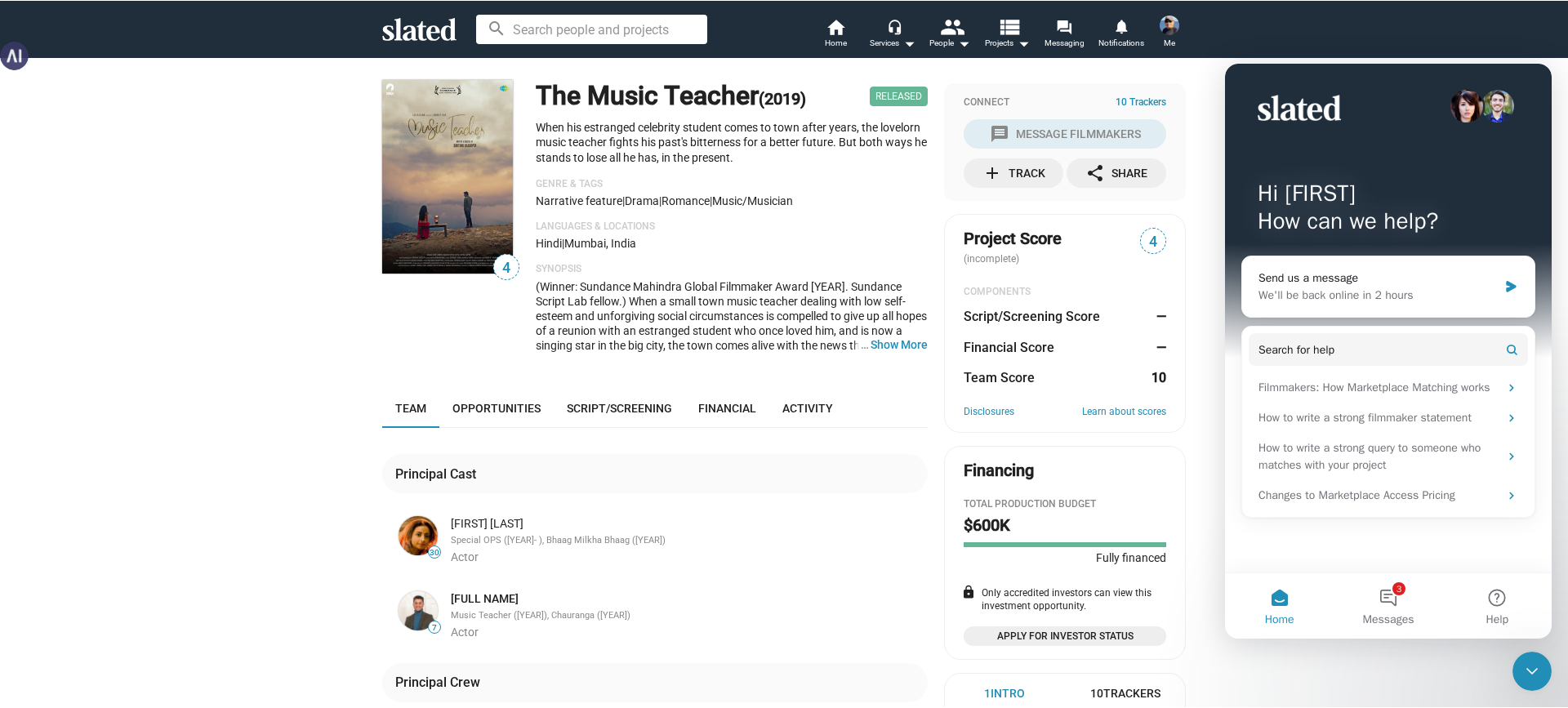 scroll, scrollTop: 0, scrollLeft: 0, axis: both 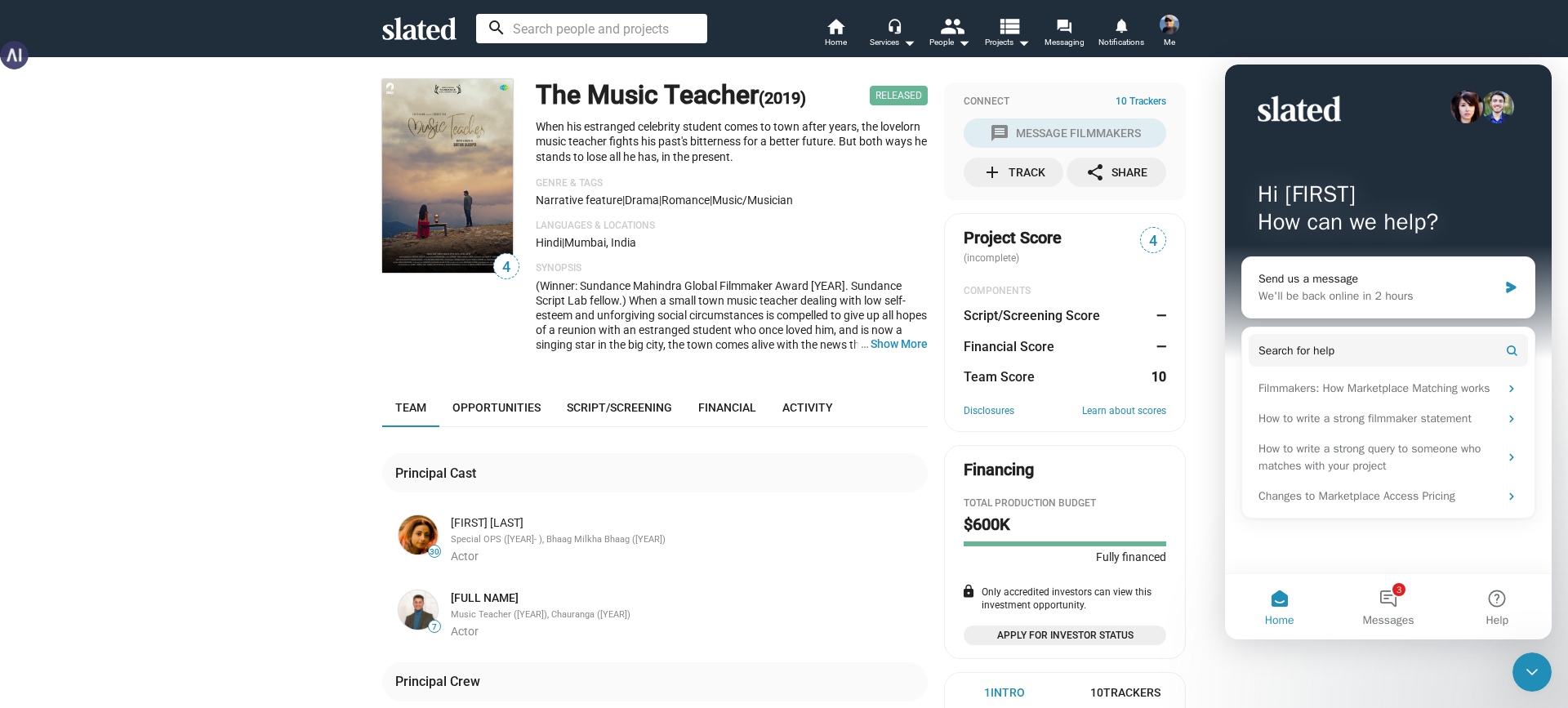 click at bounding box center (591, 29) 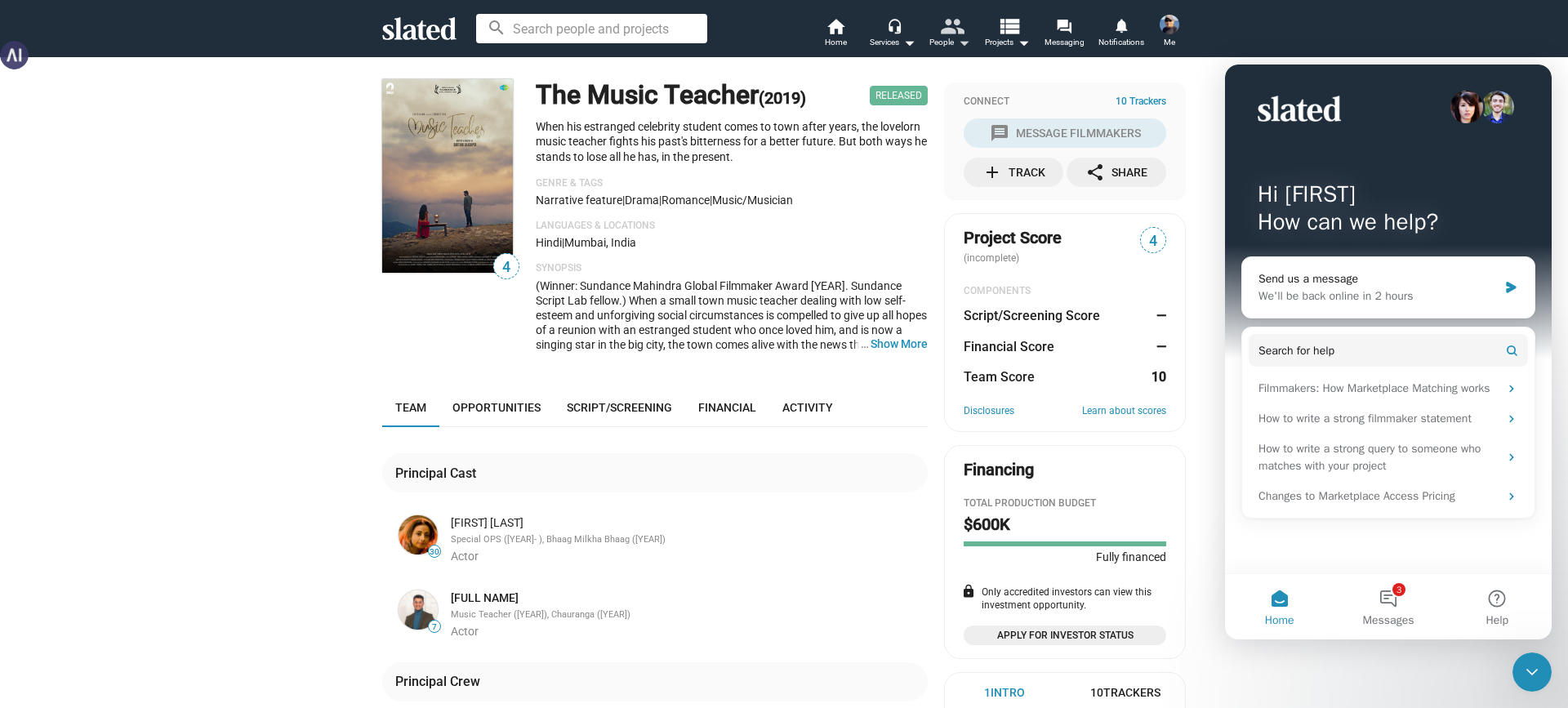 click on "people" at bounding box center [951, 25] 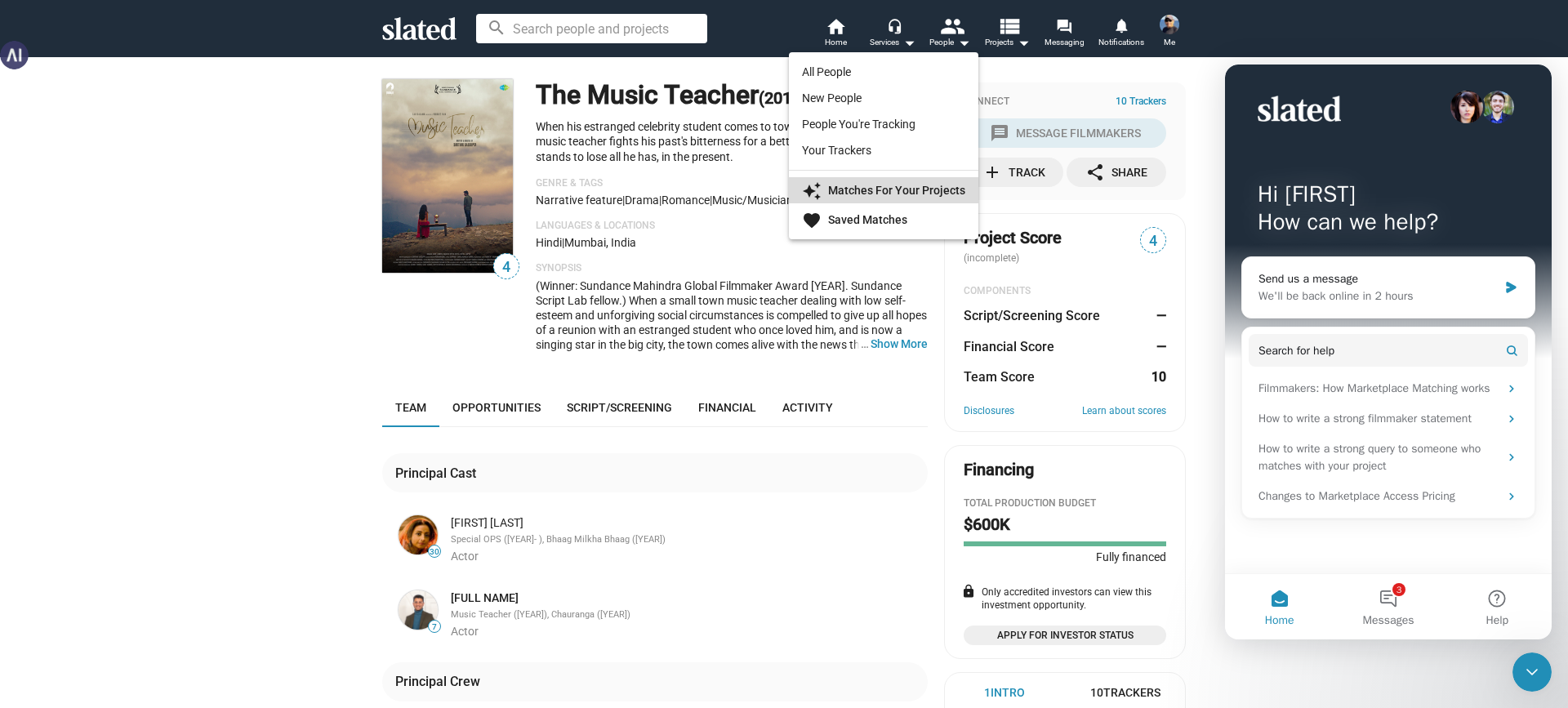 click on "Matches For Your Projects" at bounding box center (897, 190) 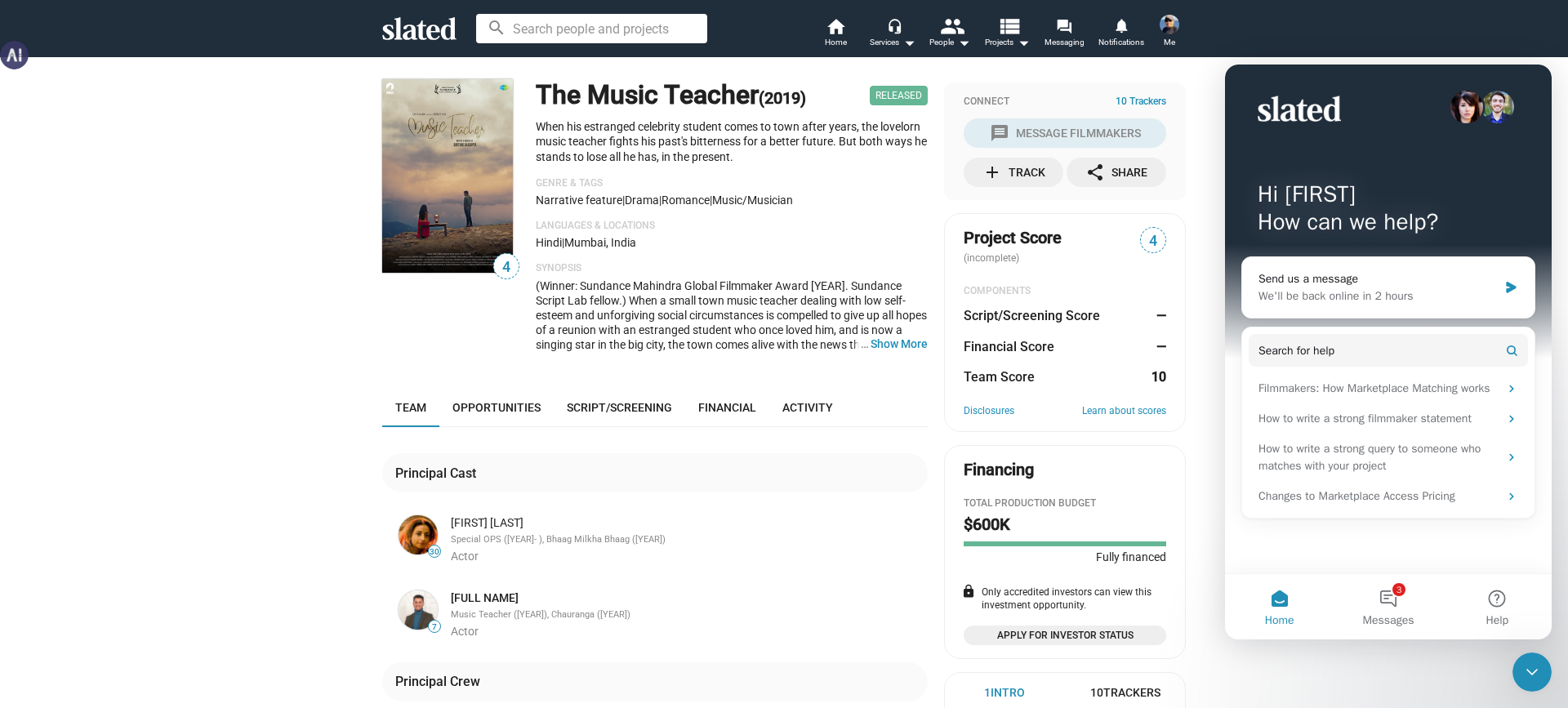 click on "Genre & Tags" 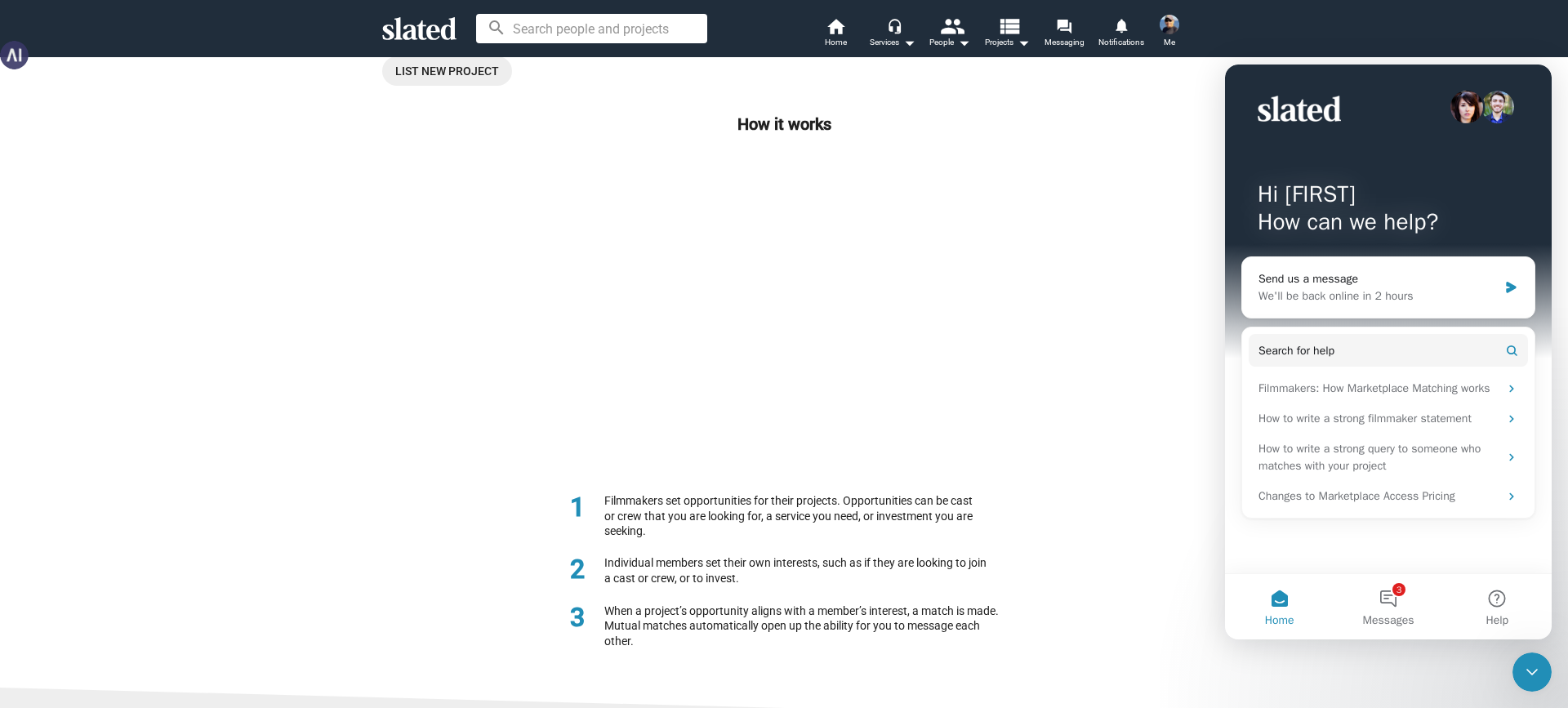 scroll, scrollTop: 0, scrollLeft: 0, axis: both 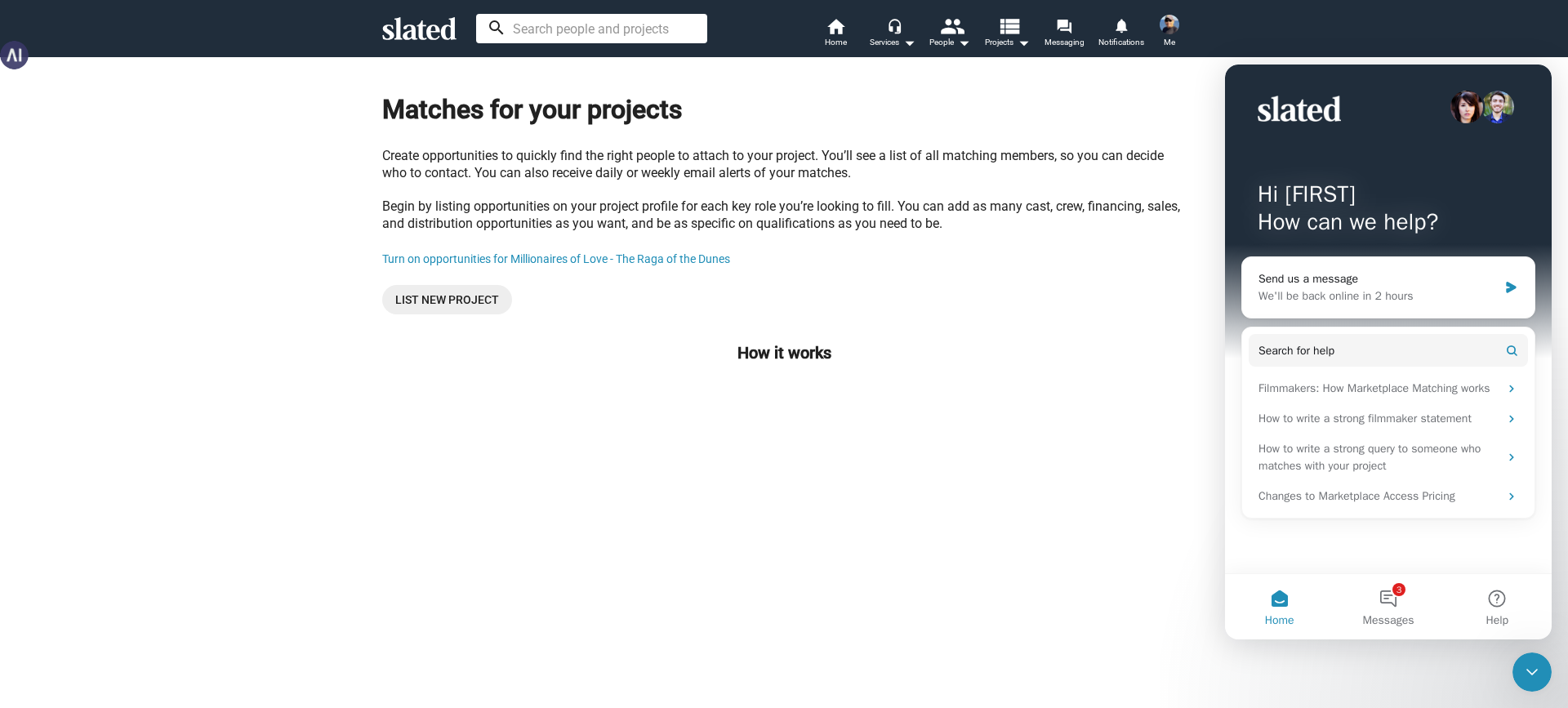 click at bounding box center (591, 29) 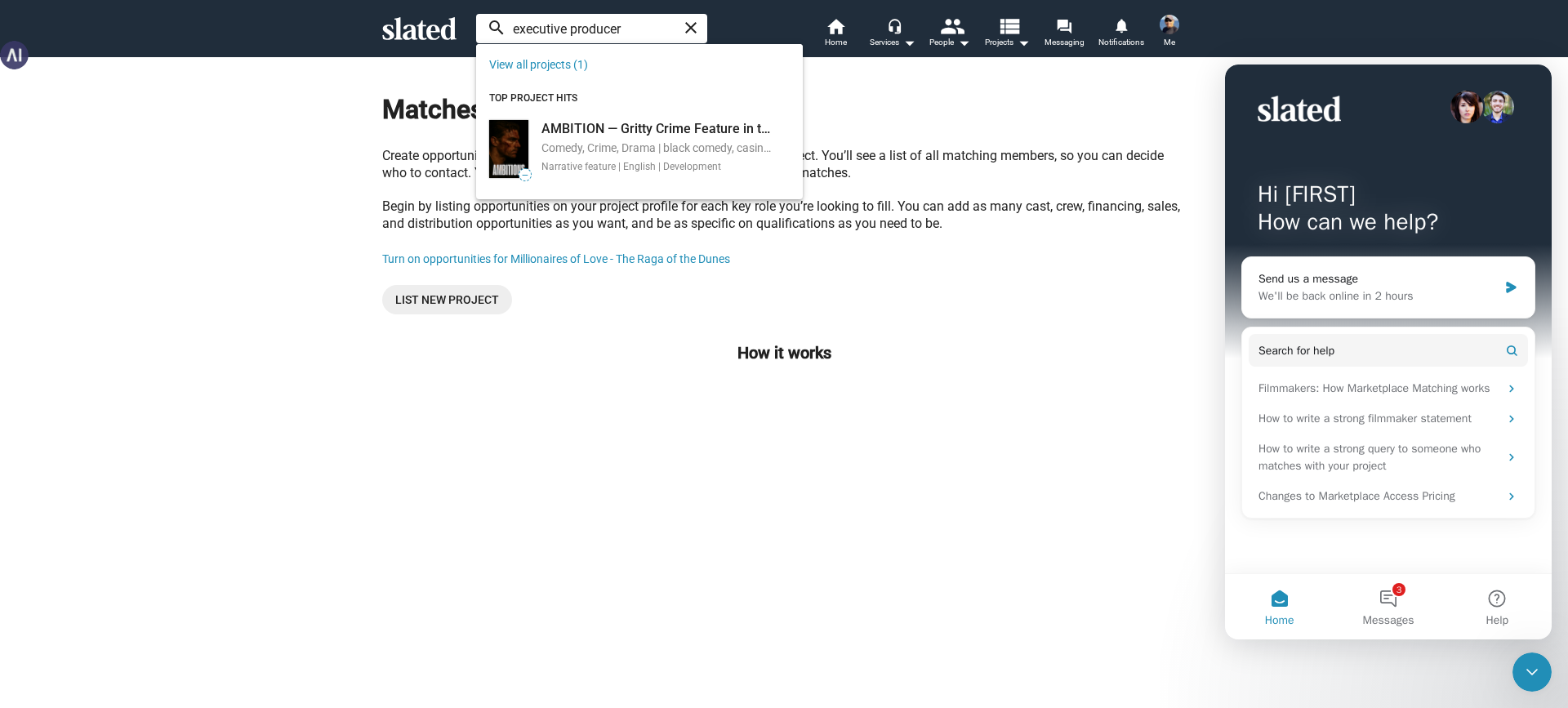 type on "executive producer" 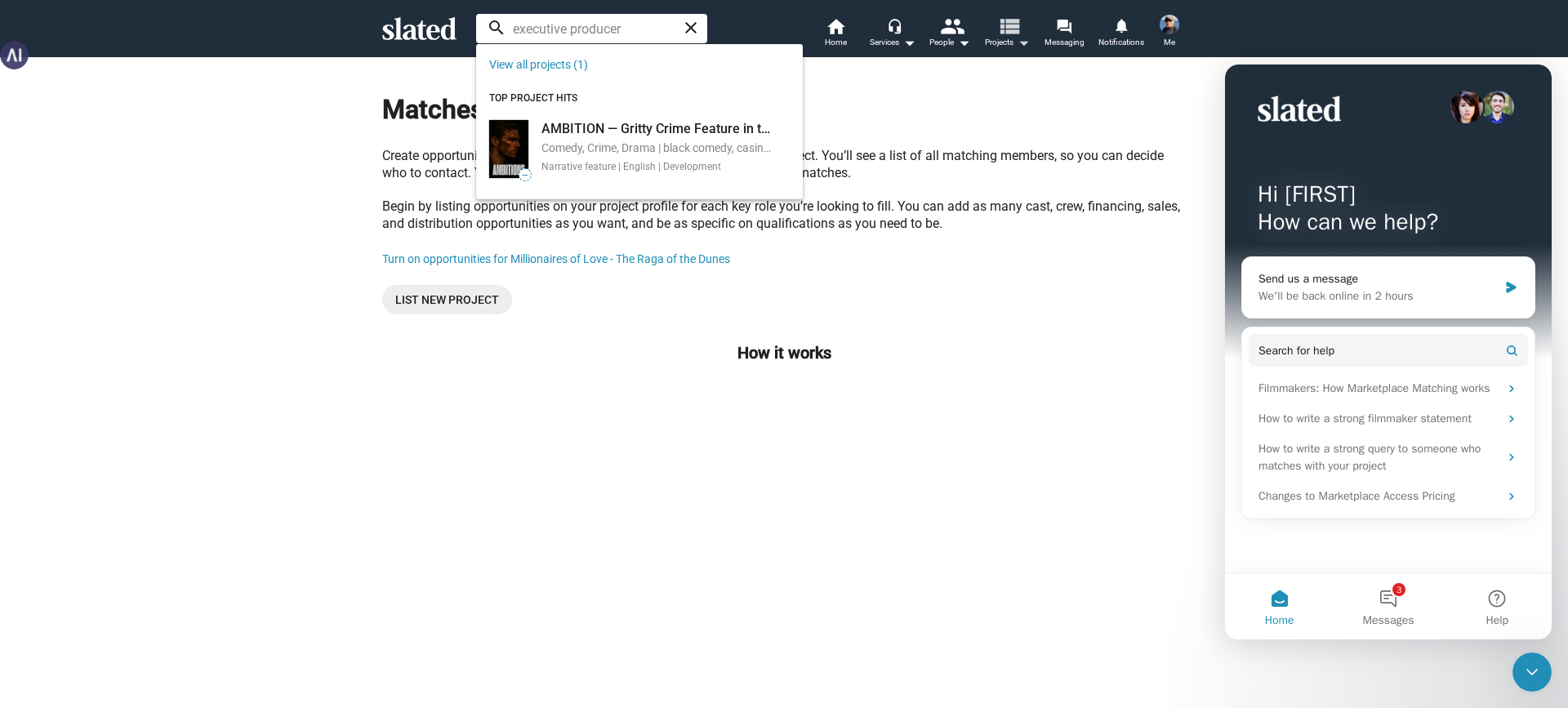 click on "view_list" at bounding box center [1009, 25] 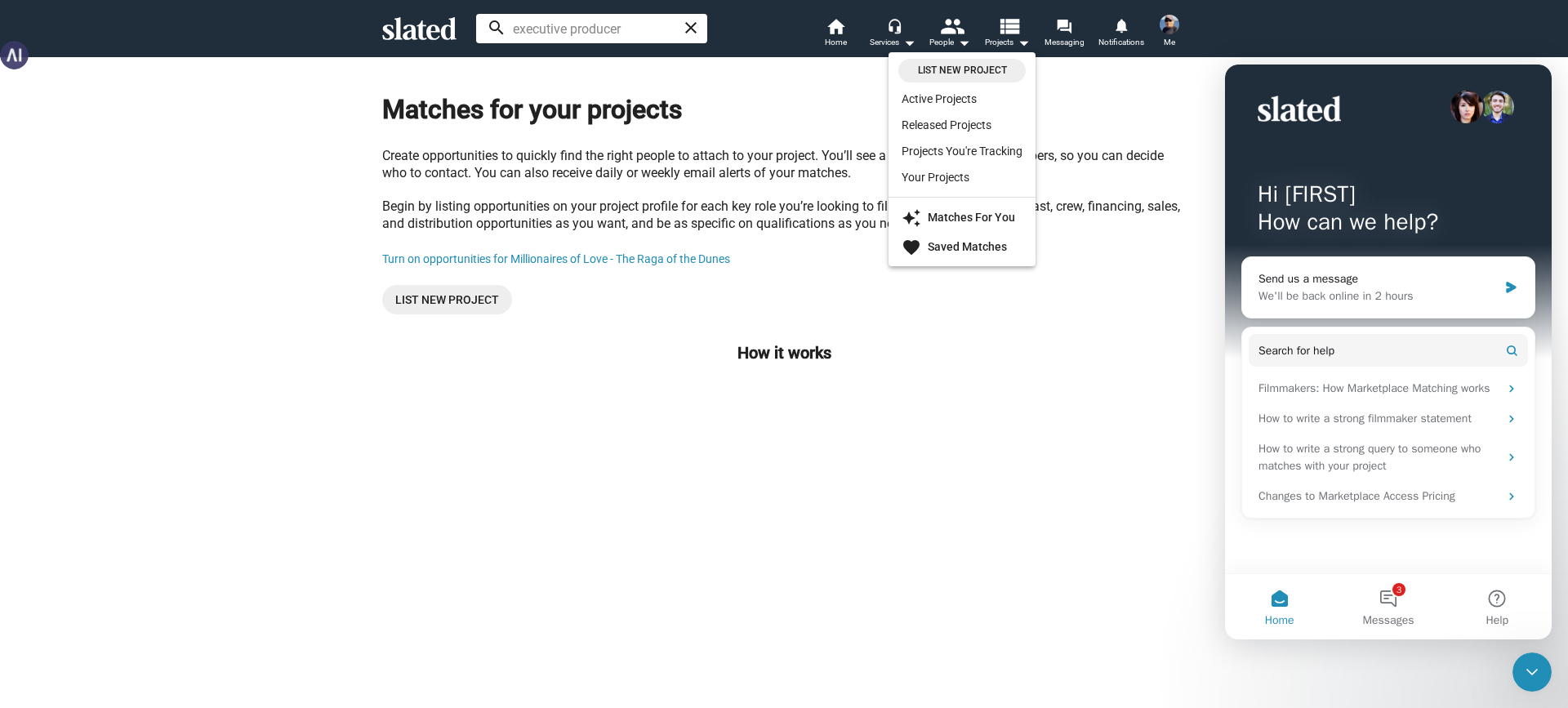 click at bounding box center (784, 354) 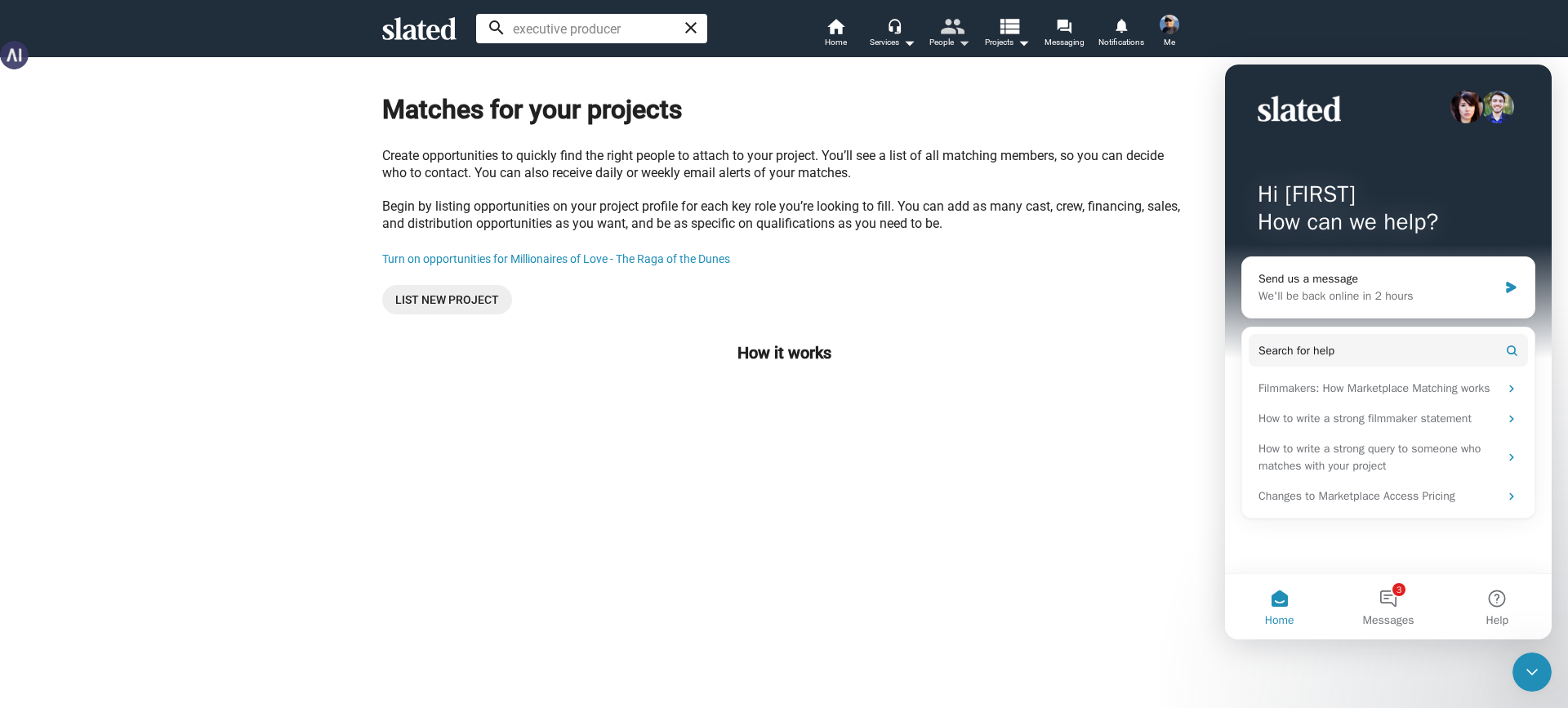 click on "people" at bounding box center [951, 25] 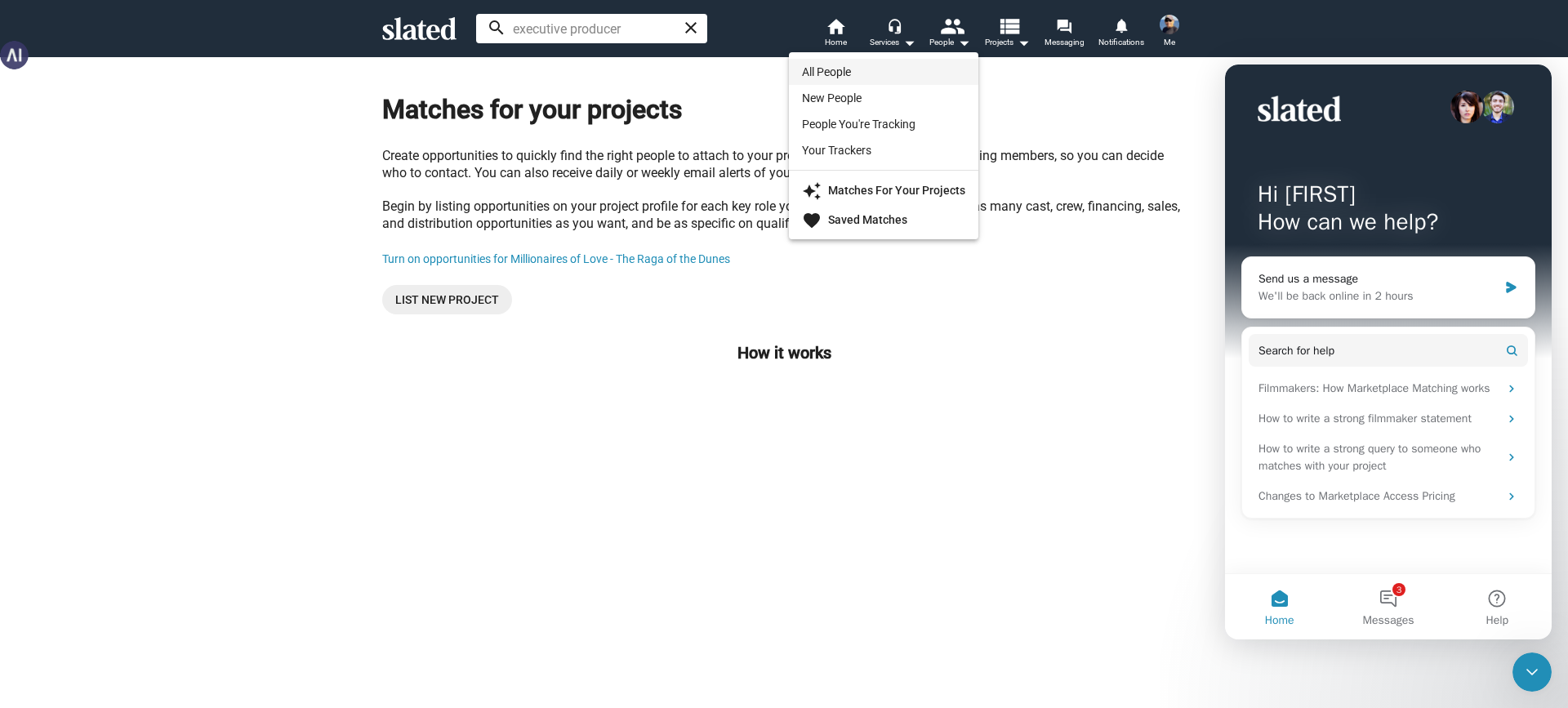 click on "All People" at bounding box center (884, 72) 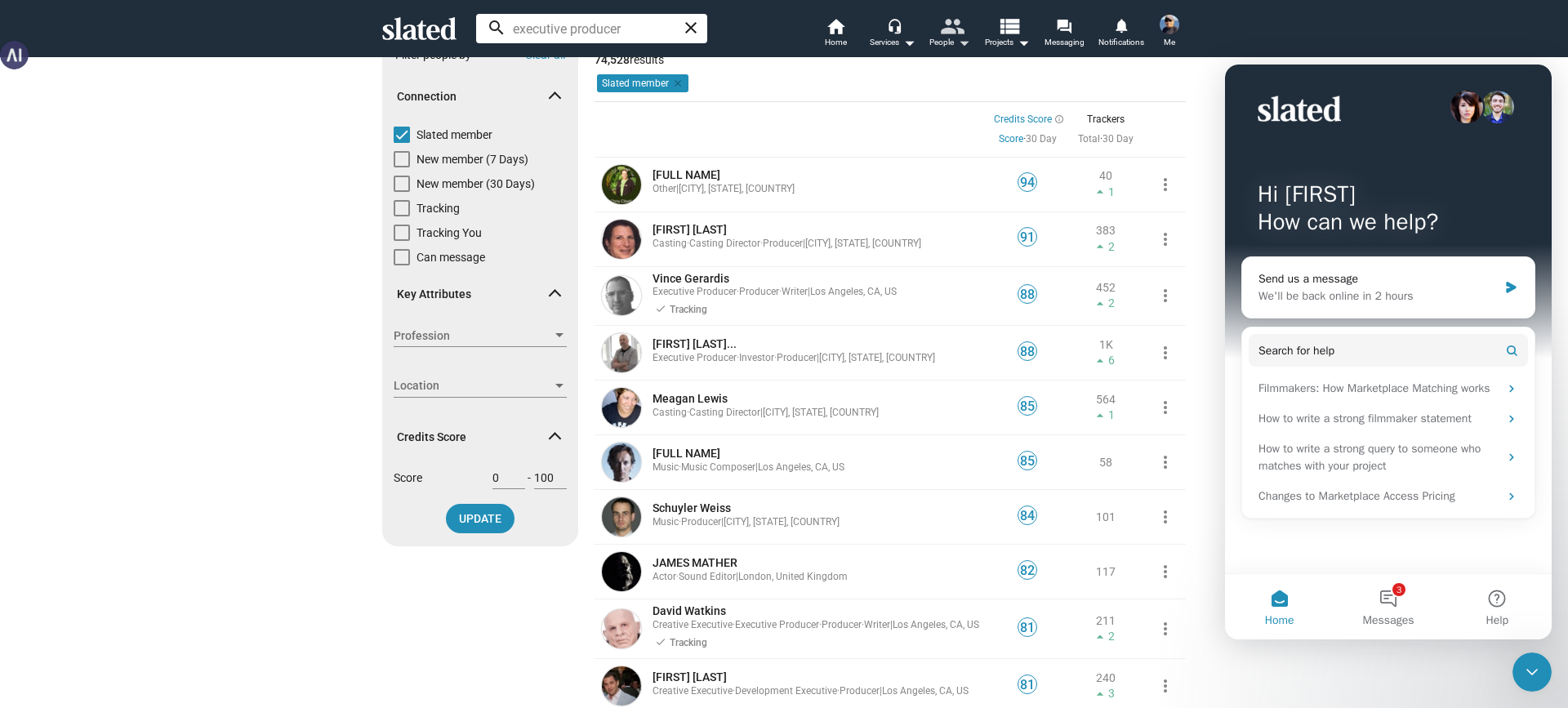 scroll, scrollTop: 82, scrollLeft: 0, axis: vertical 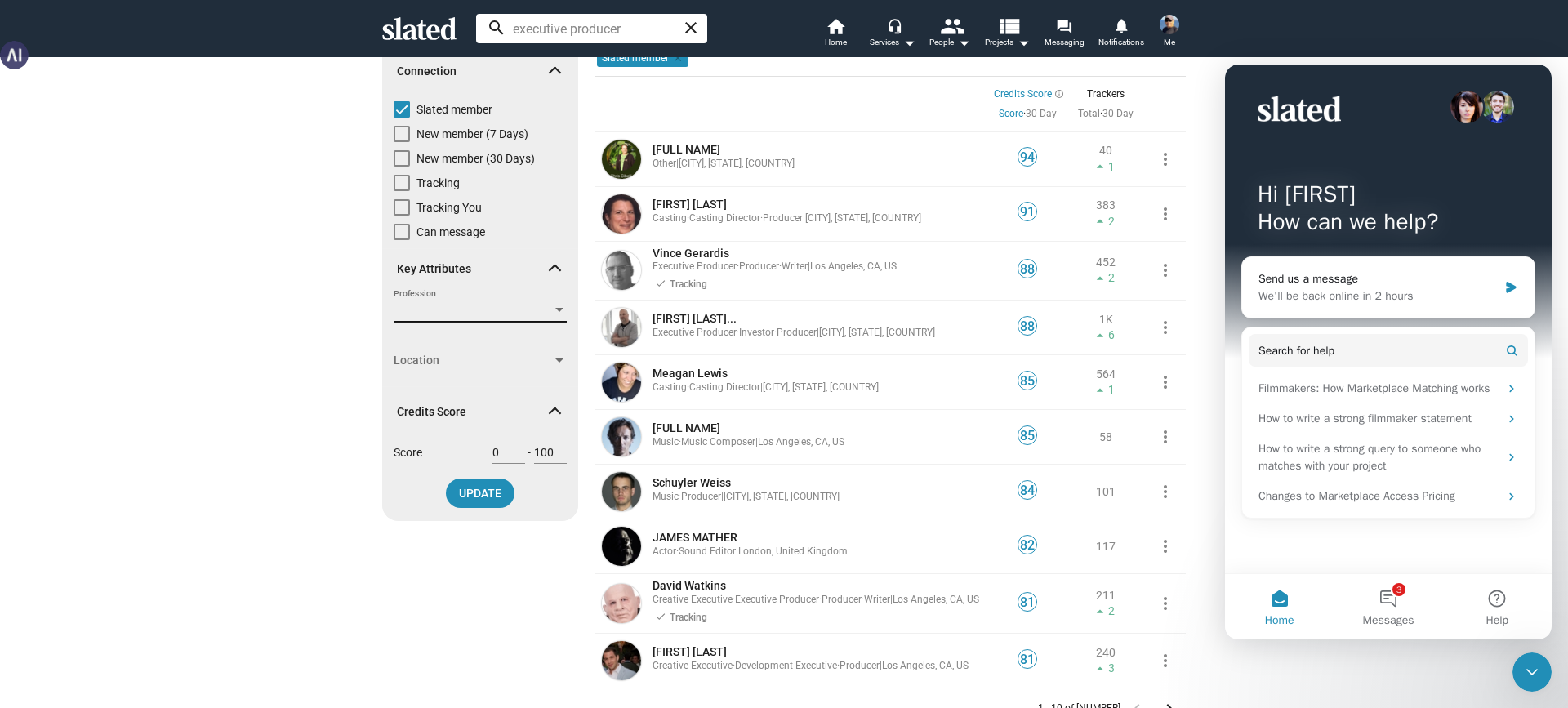 click at bounding box center [559, 310] 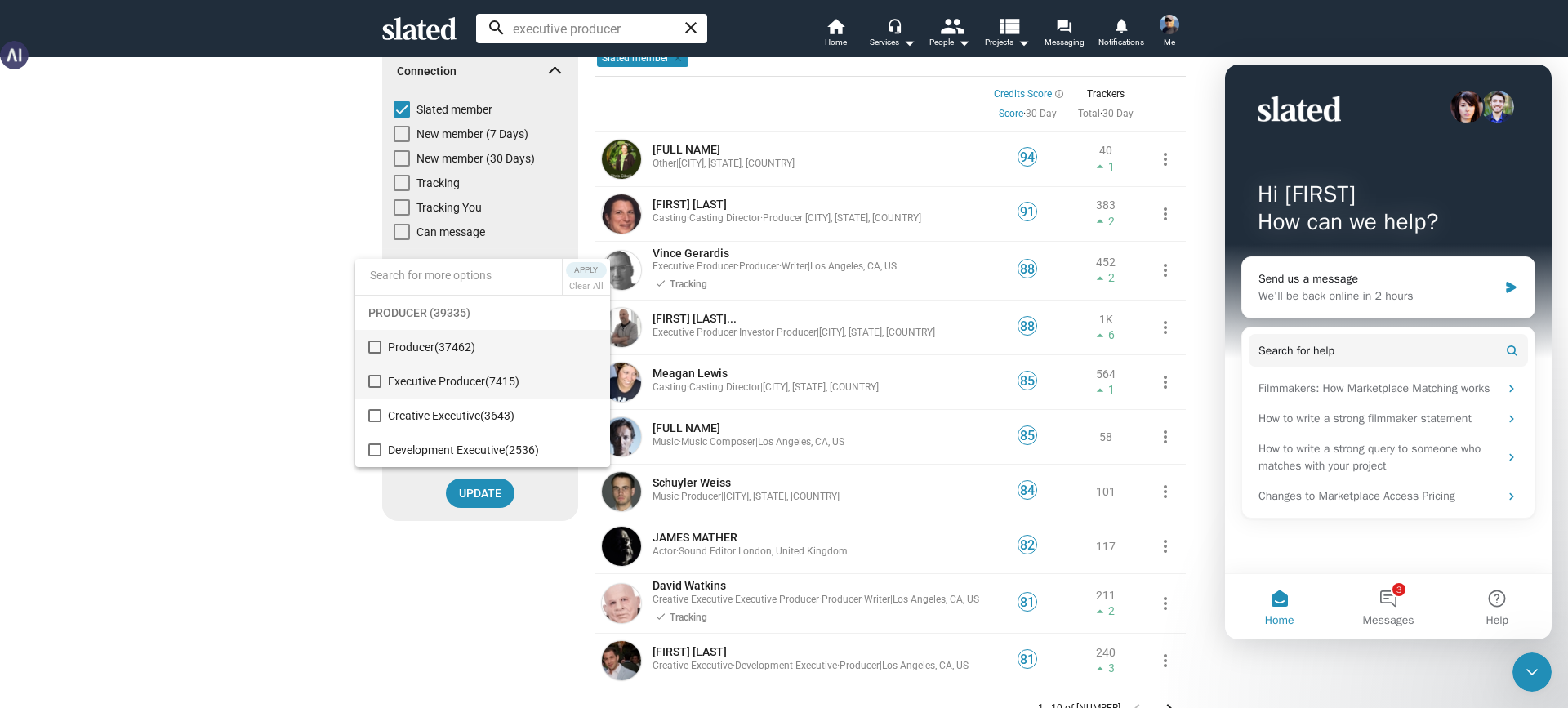 click at bounding box center (375, 381) 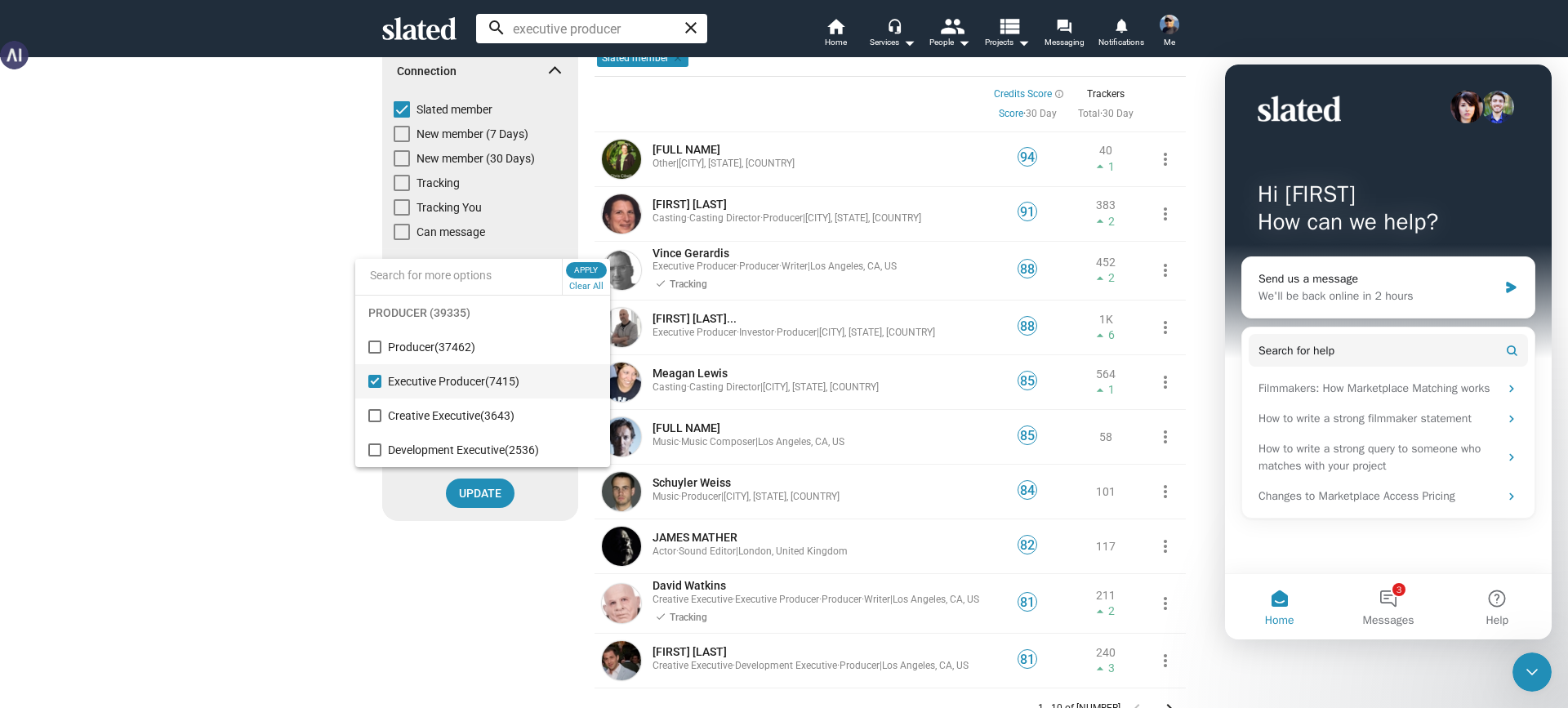 click at bounding box center [784, 354] 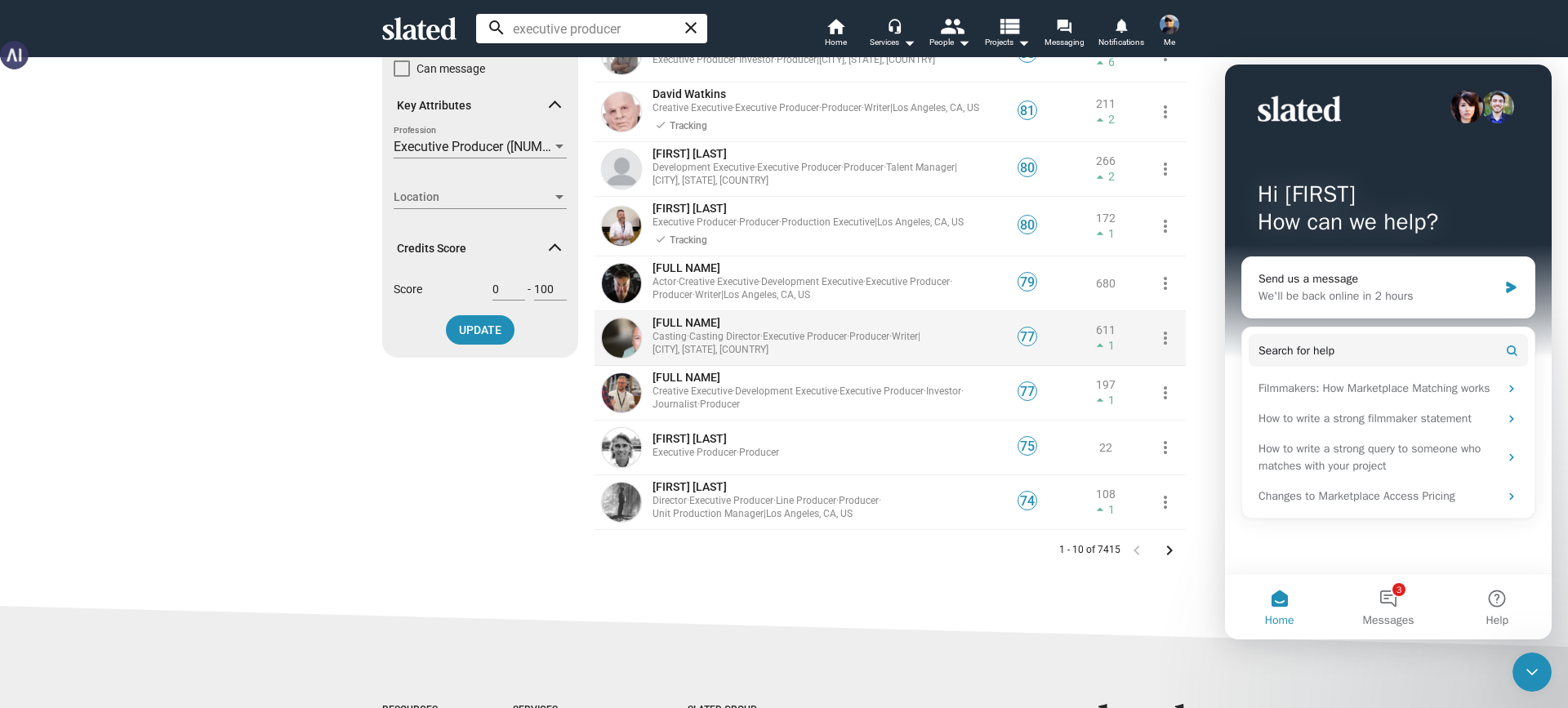 scroll, scrollTop: 327, scrollLeft: 0, axis: vertical 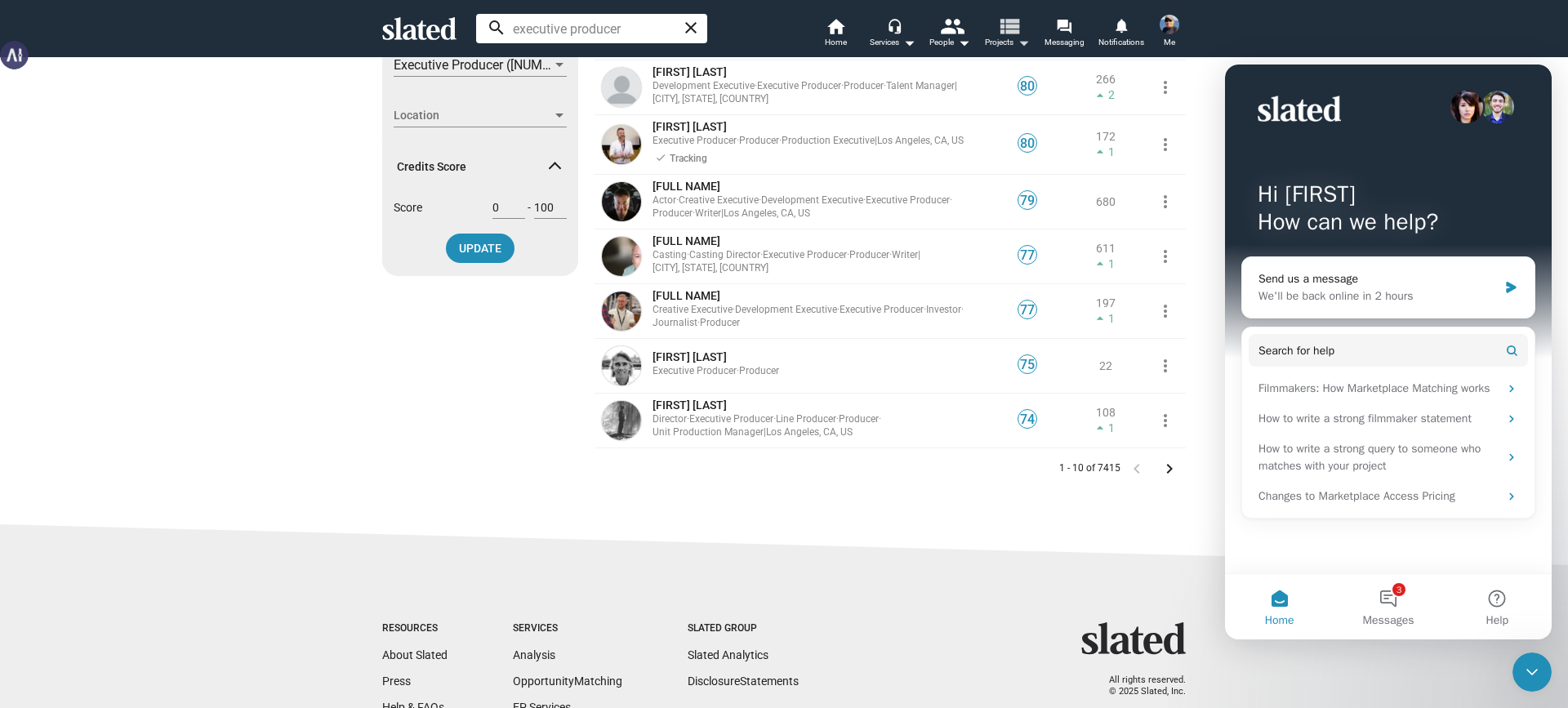click on "view_list" at bounding box center (1009, 25) 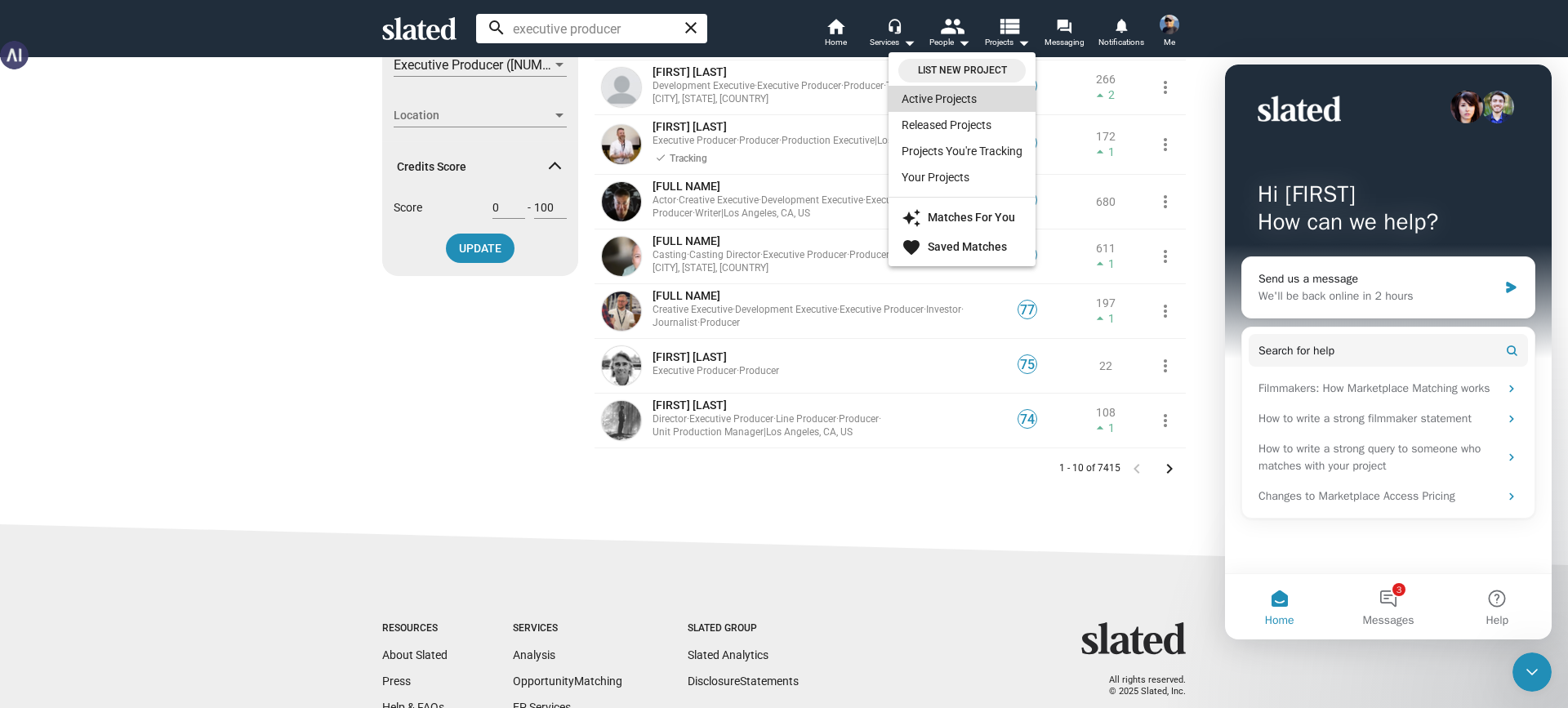 click on "Active Projects" at bounding box center (962, 99) 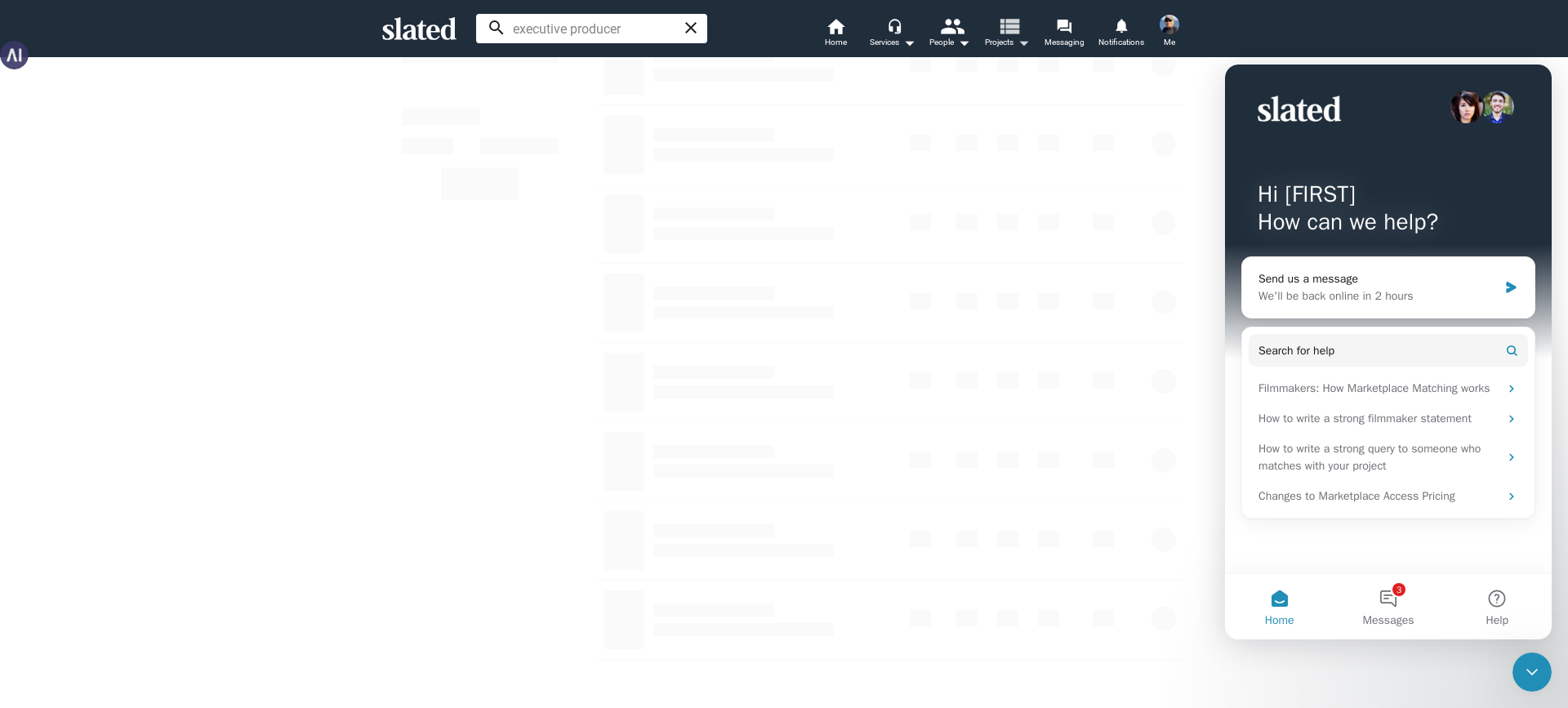 scroll, scrollTop: 0, scrollLeft: 0, axis: both 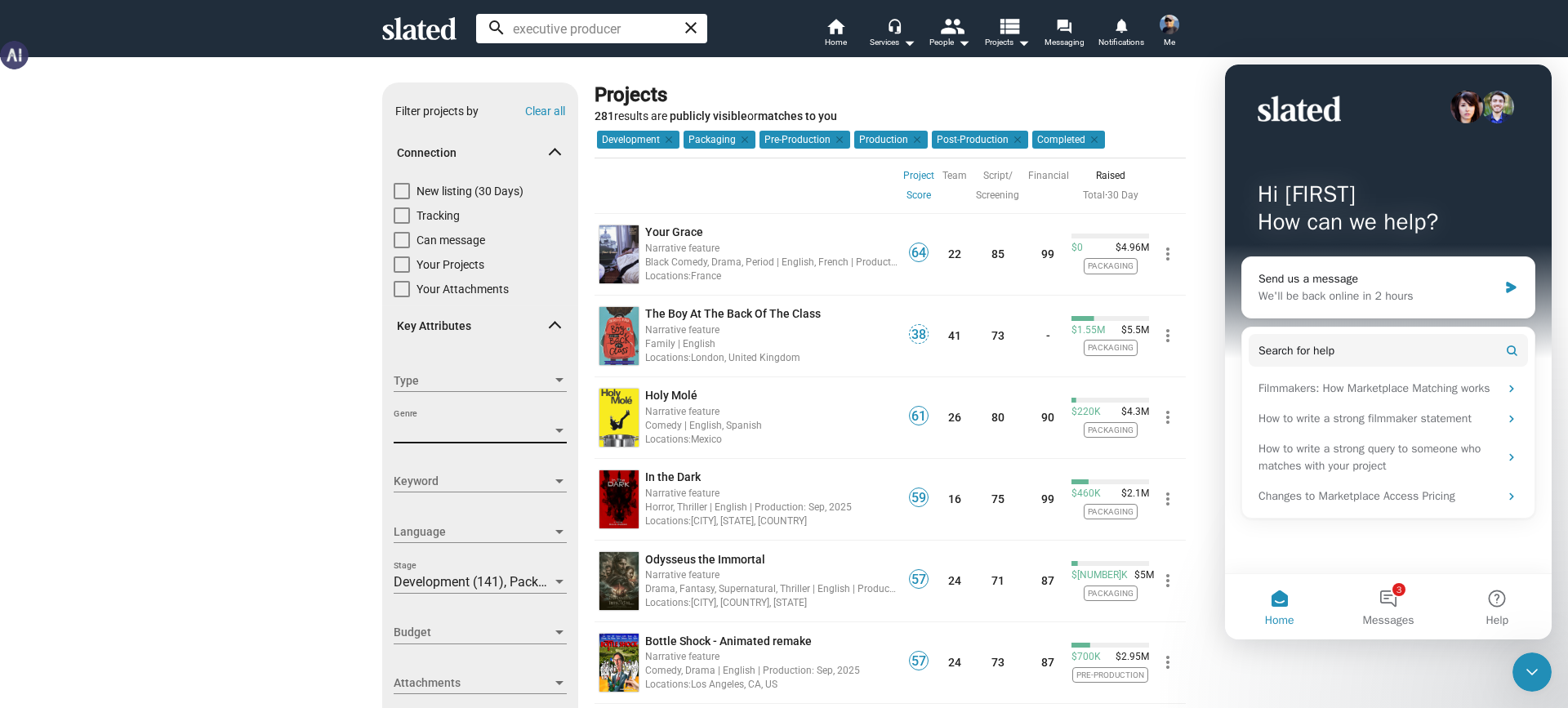 click at bounding box center (559, 431) 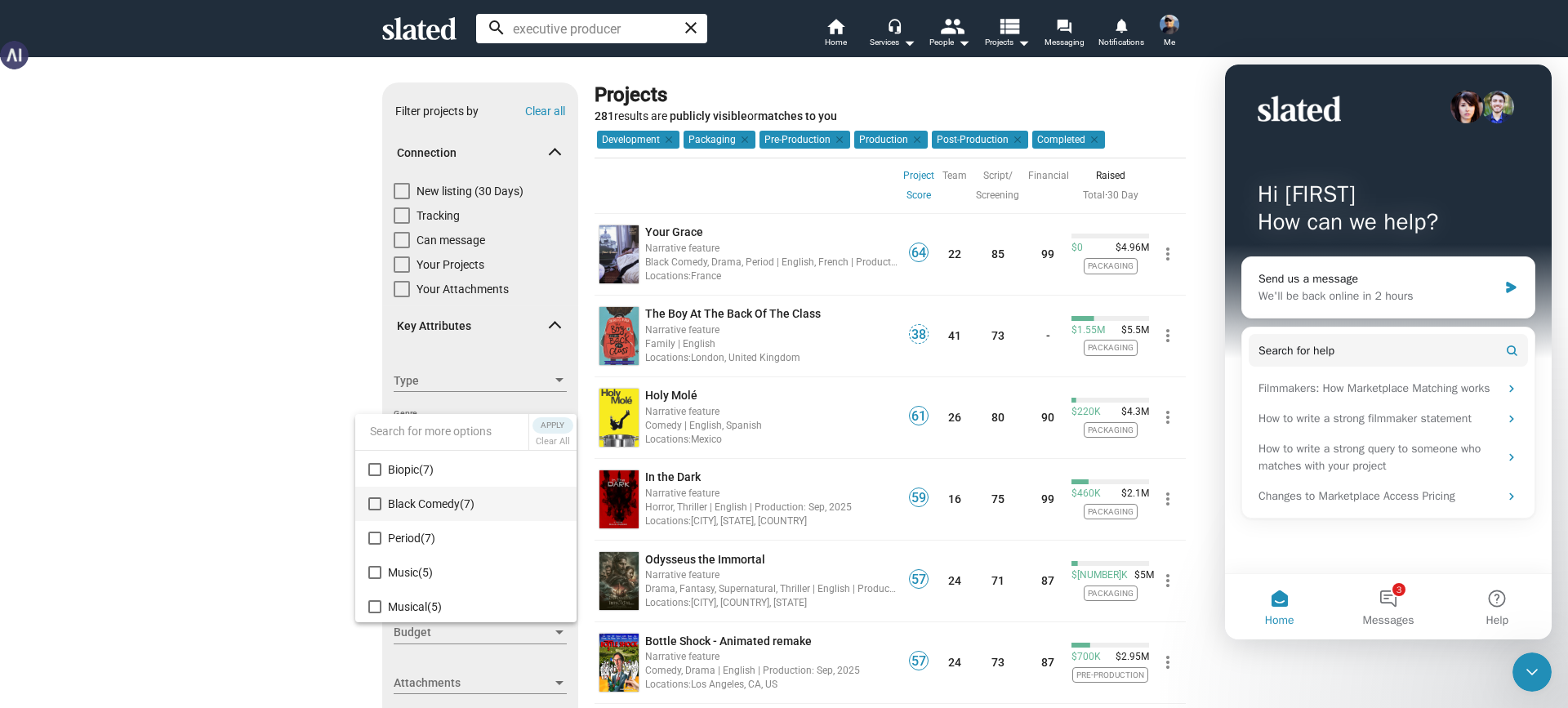 scroll, scrollTop: 653, scrollLeft: 0, axis: vertical 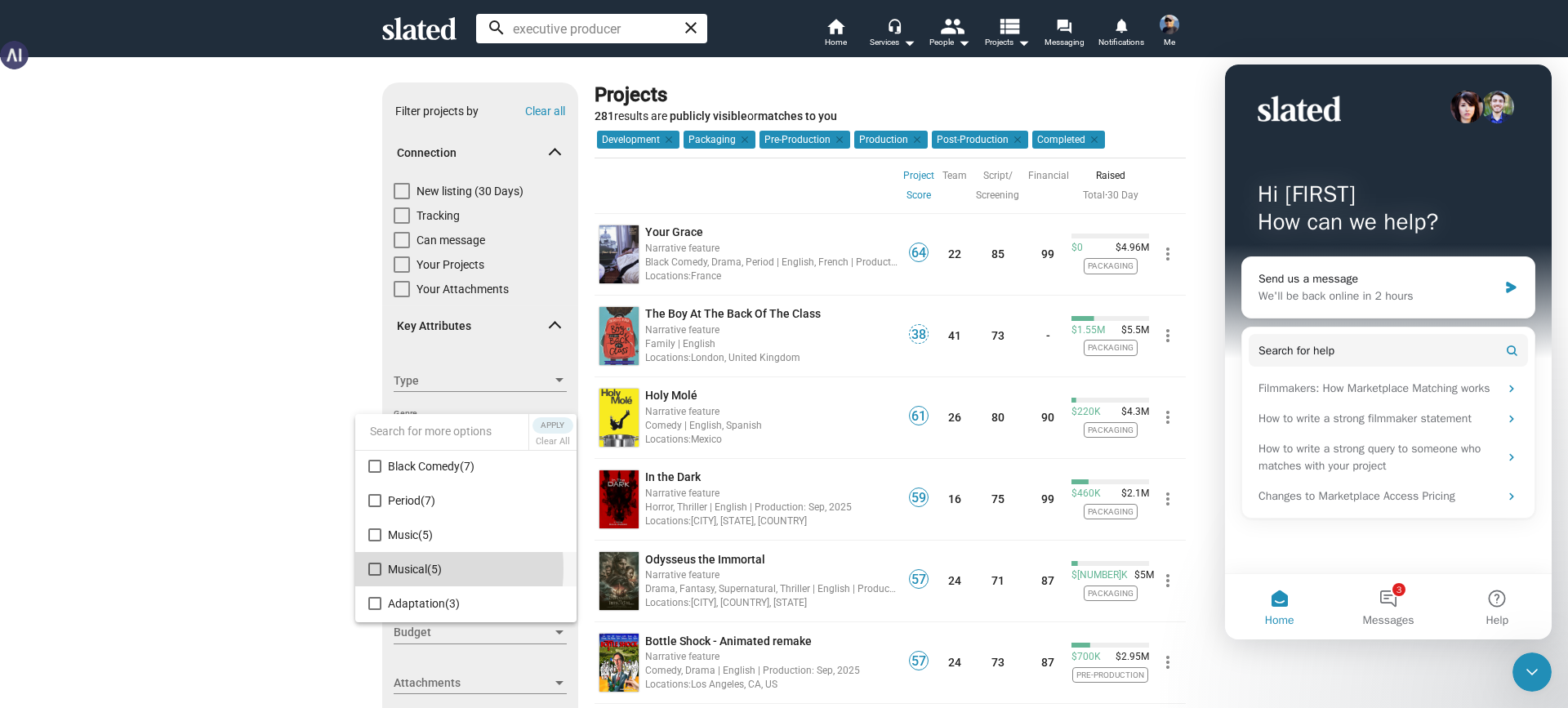 click at bounding box center [375, 569] 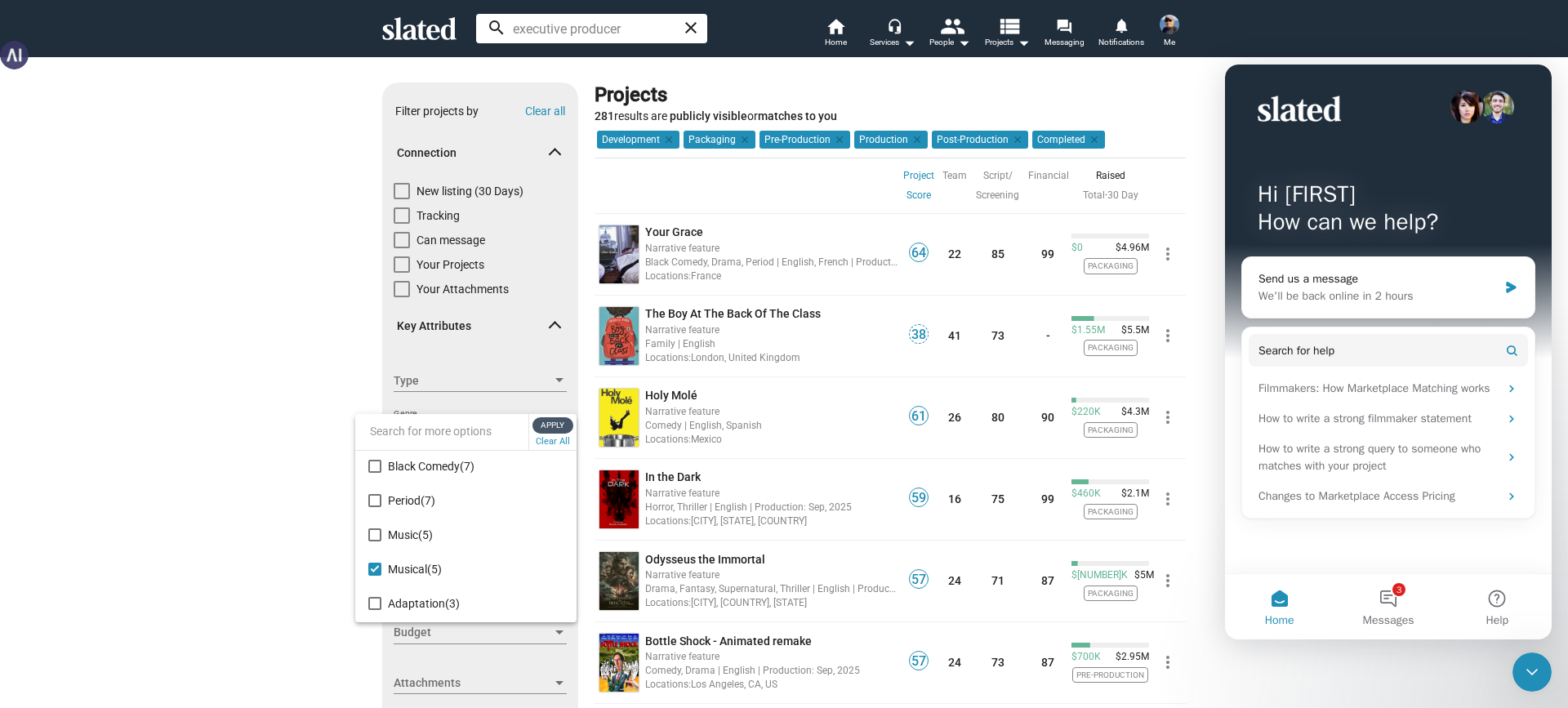 click on "Apply" at bounding box center (553, 425) 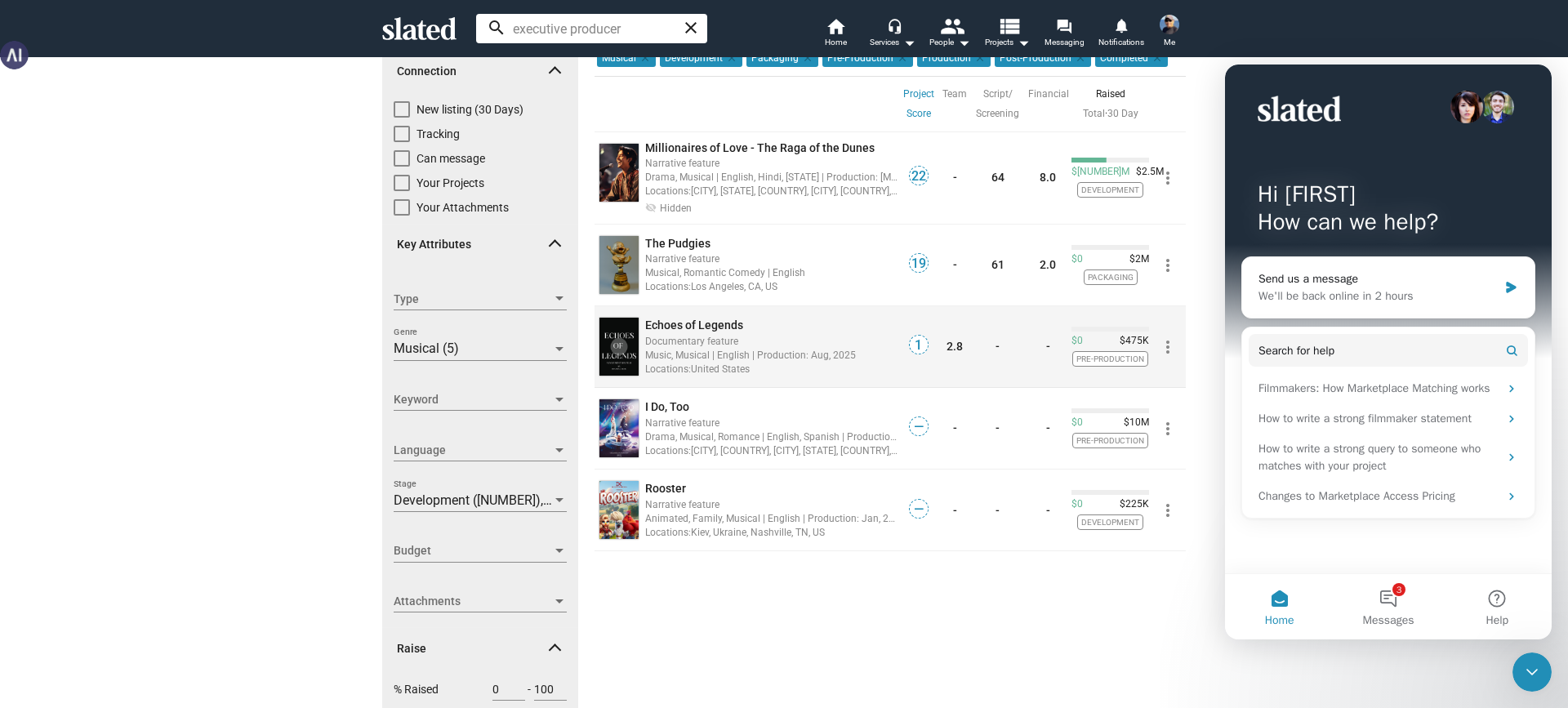 scroll, scrollTop: 0, scrollLeft: 0, axis: both 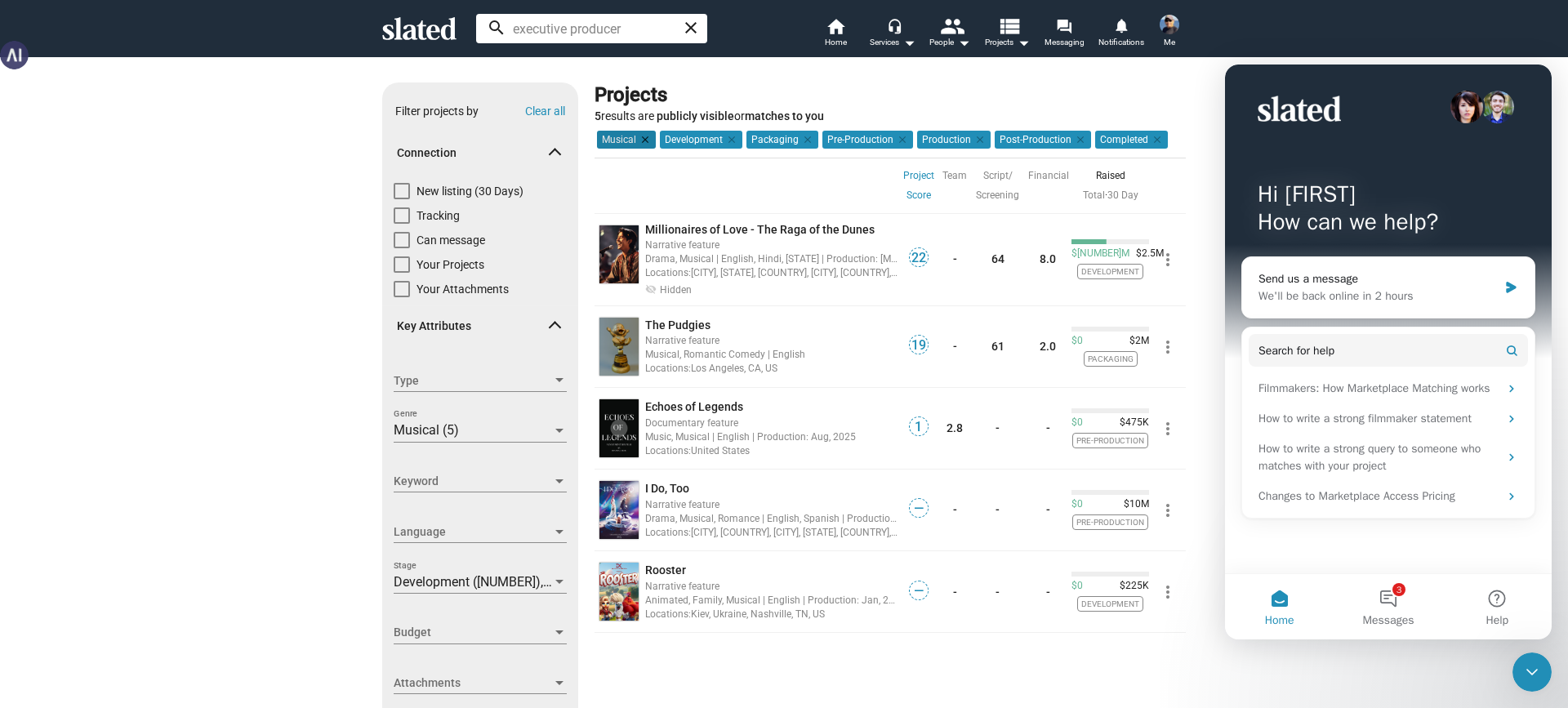 click on "clear" at bounding box center [644, 140] 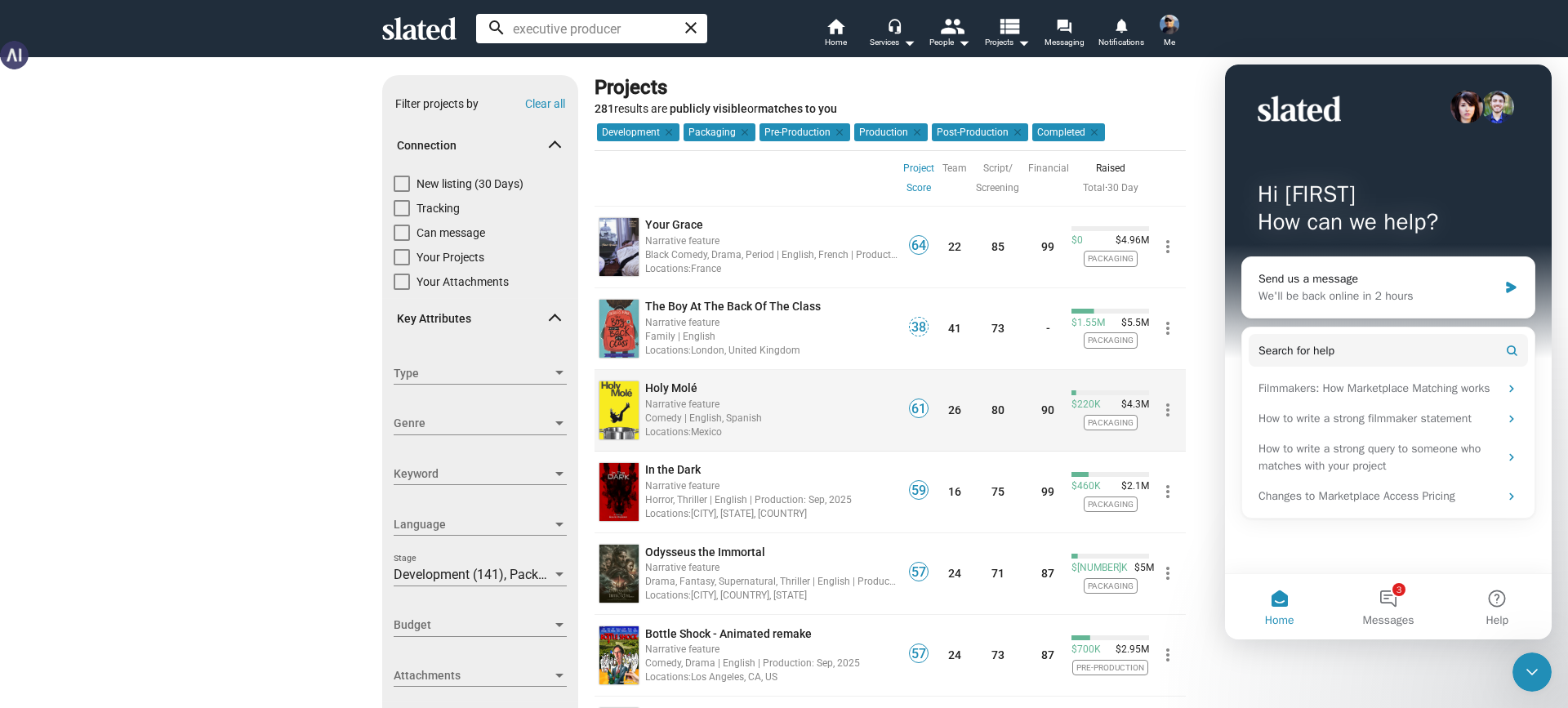 scroll, scrollTop: 0, scrollLeft: 0, axis: both 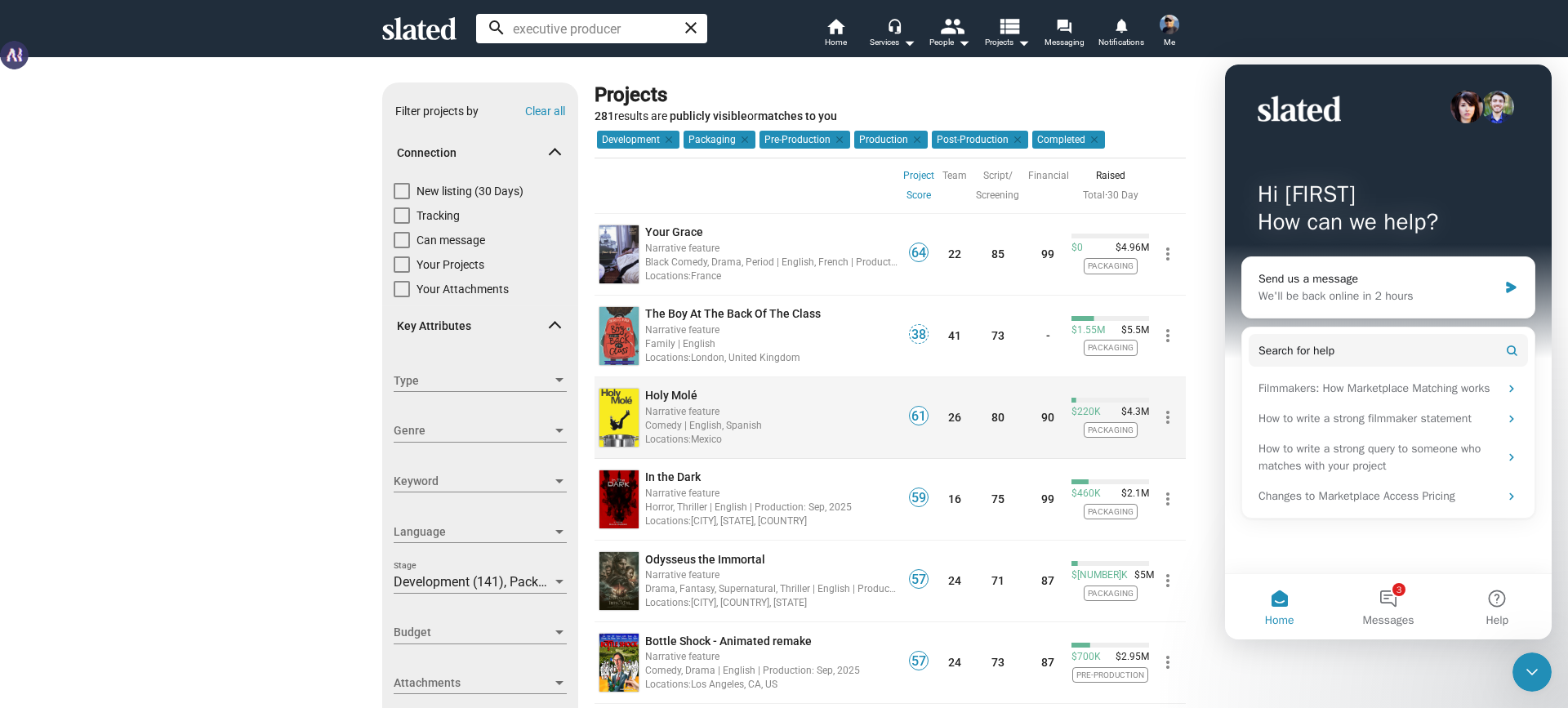 click on "Holy Molé" 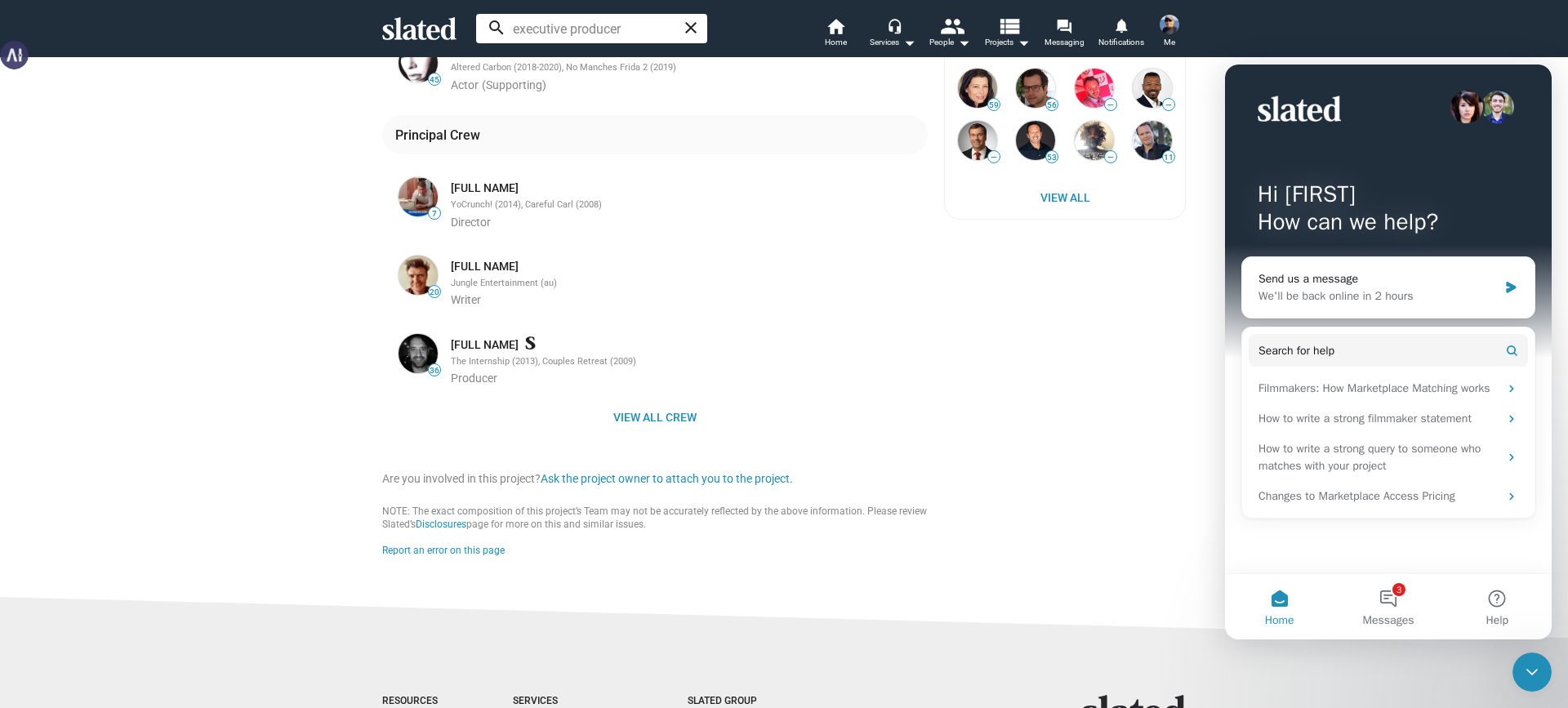 scroll, scrollTop: 735, scrollLeft: 0, axis: vertical 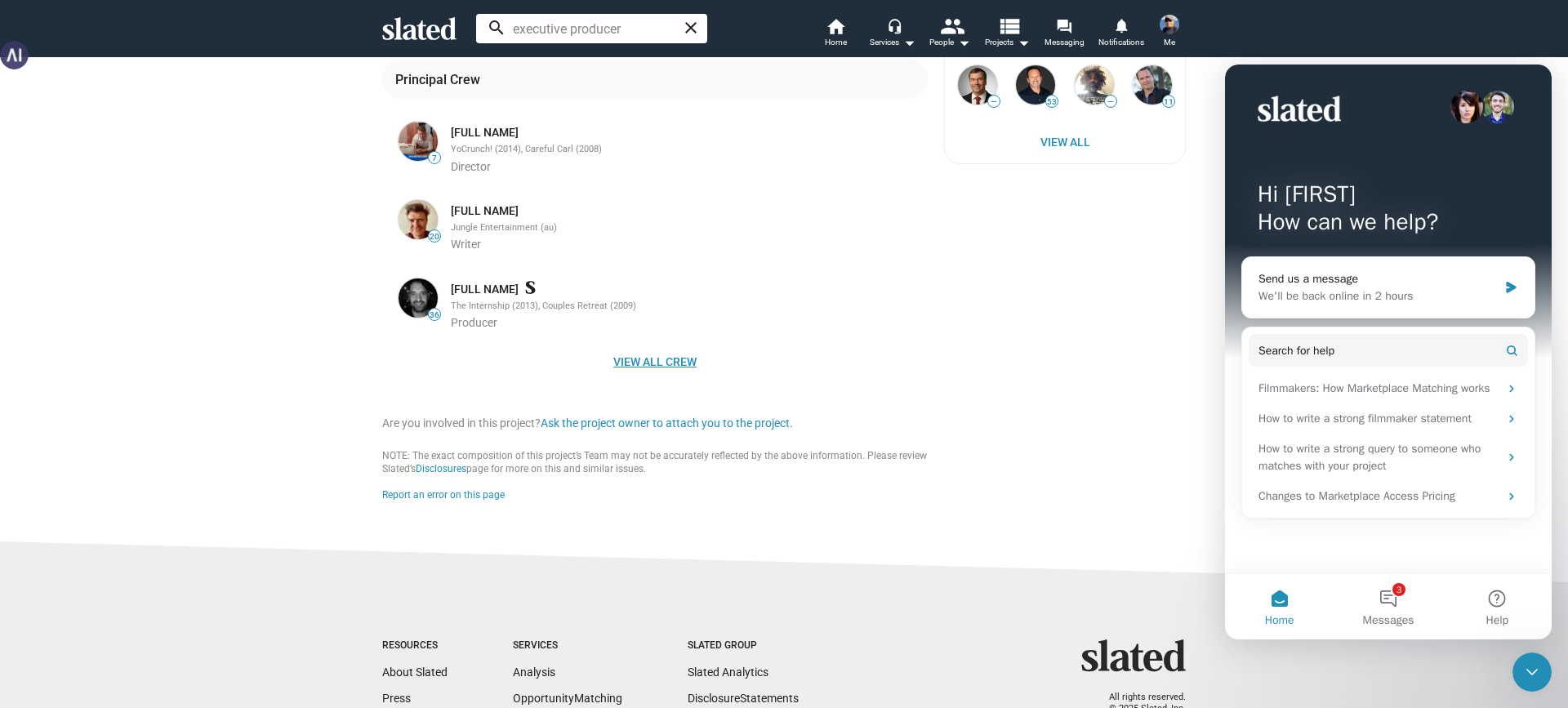click on "View all crew" 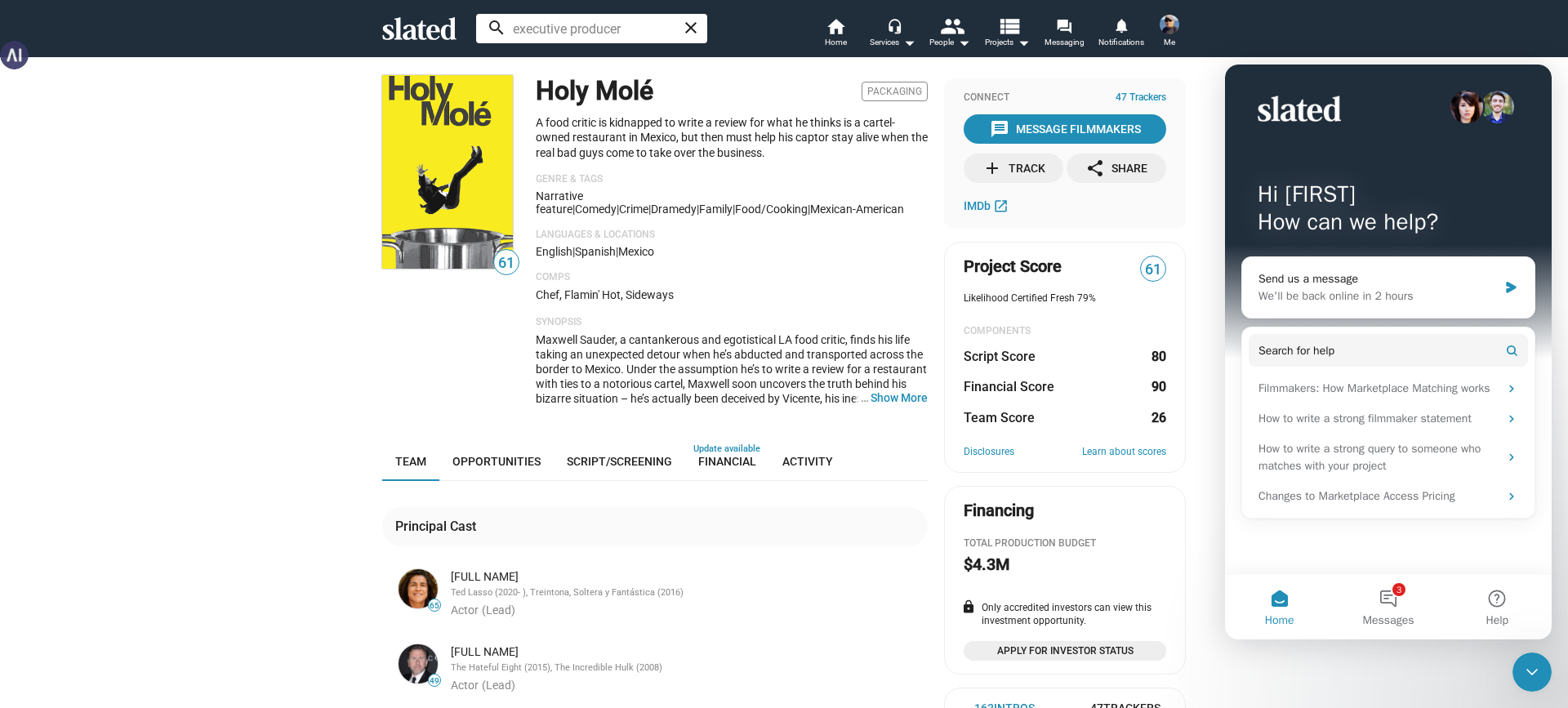 scroll, scrollTop: 0, scrollLeft: 0, axis: both 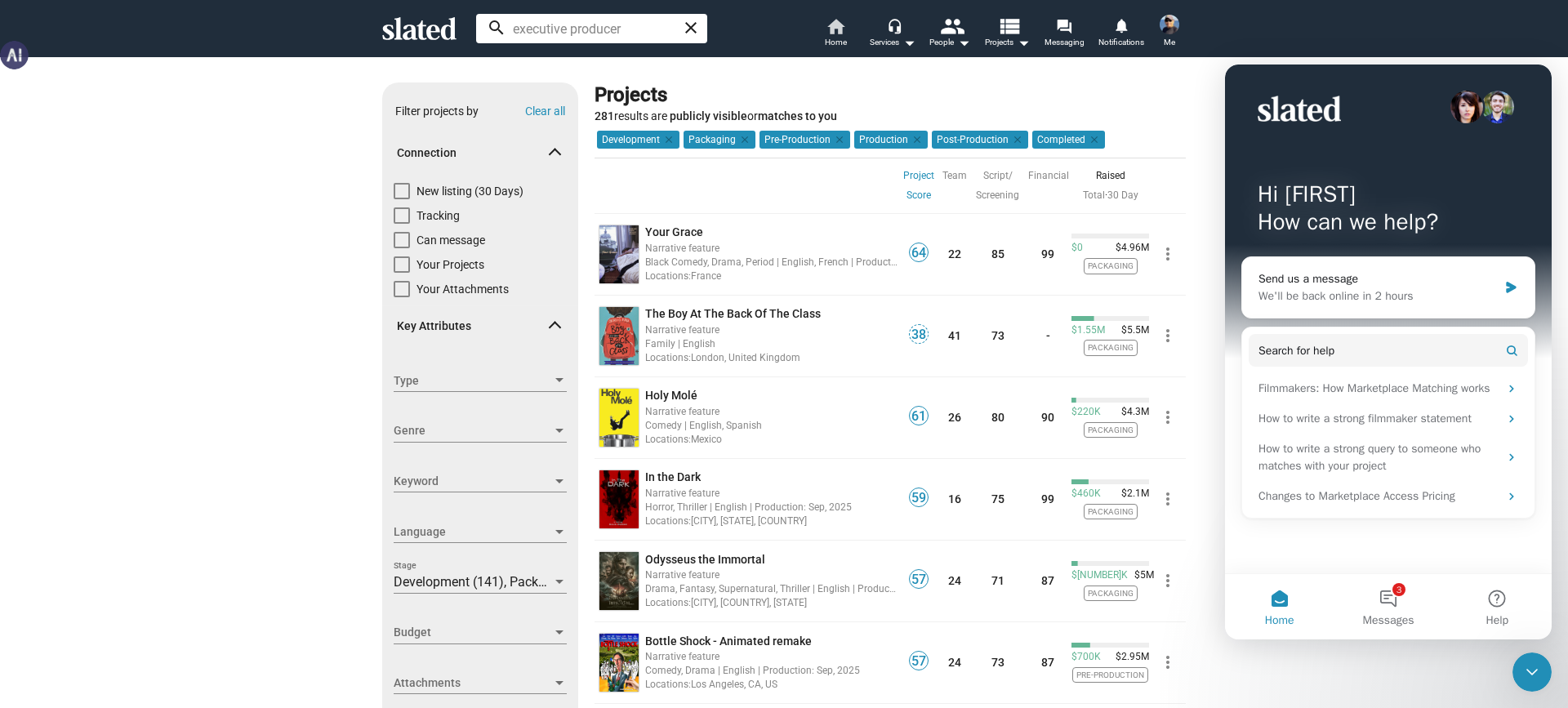 click on "Home" at bounding box center (835, 42) 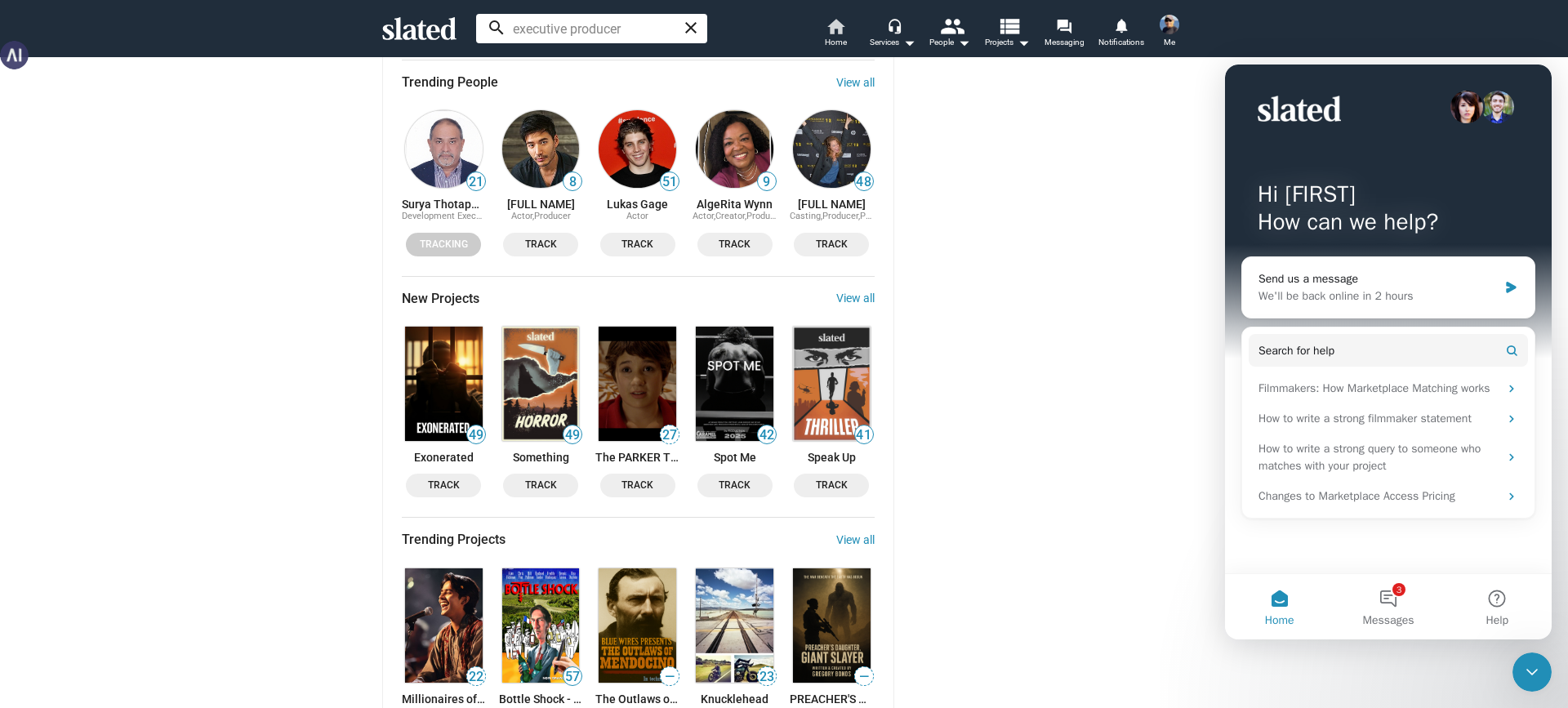 scroll, scrollTop: 2042, scrollLeft: 0, axis: vertical 